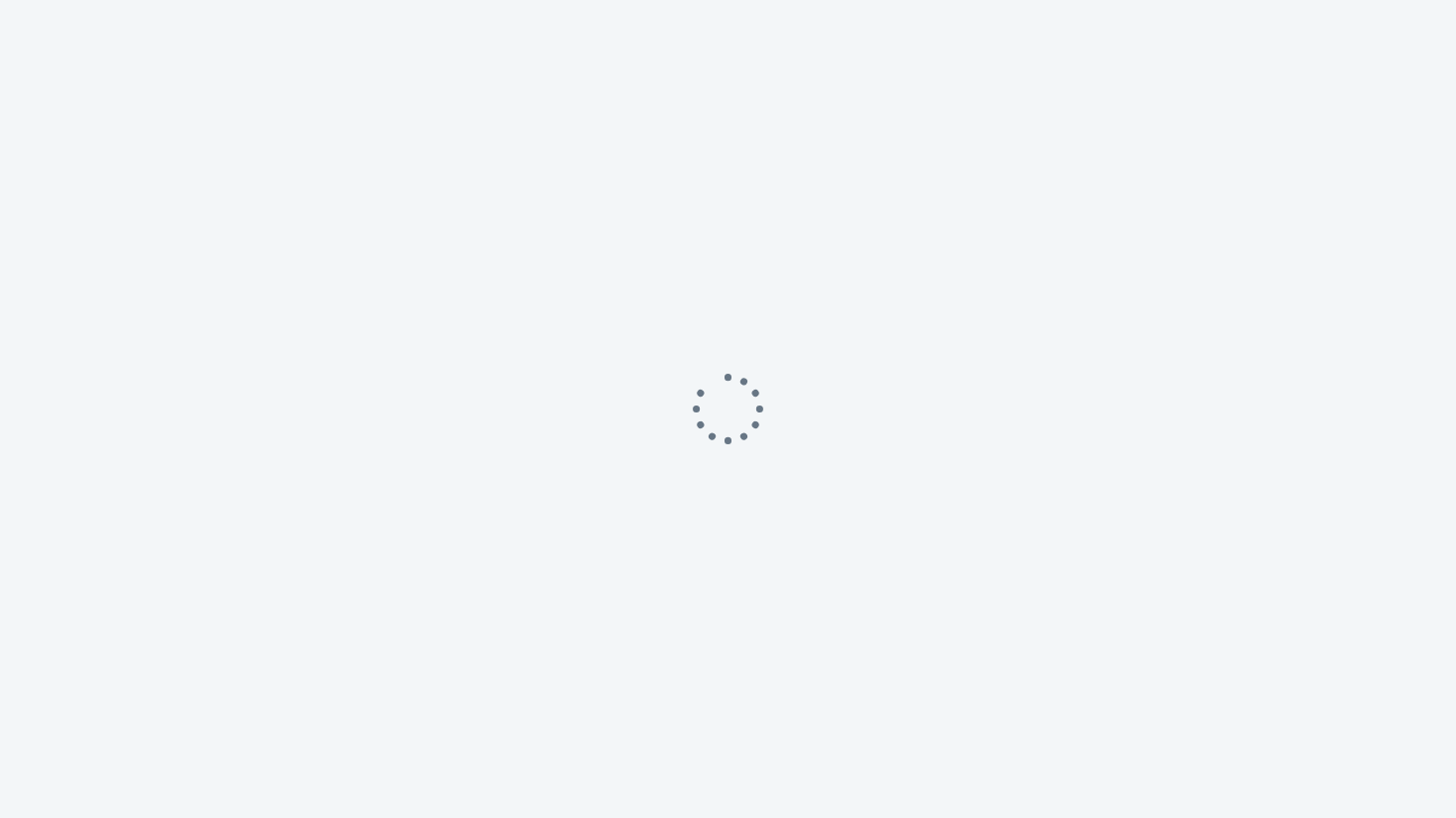 scroll, scrollTop: 0, scrollLeft: 0, axis: both 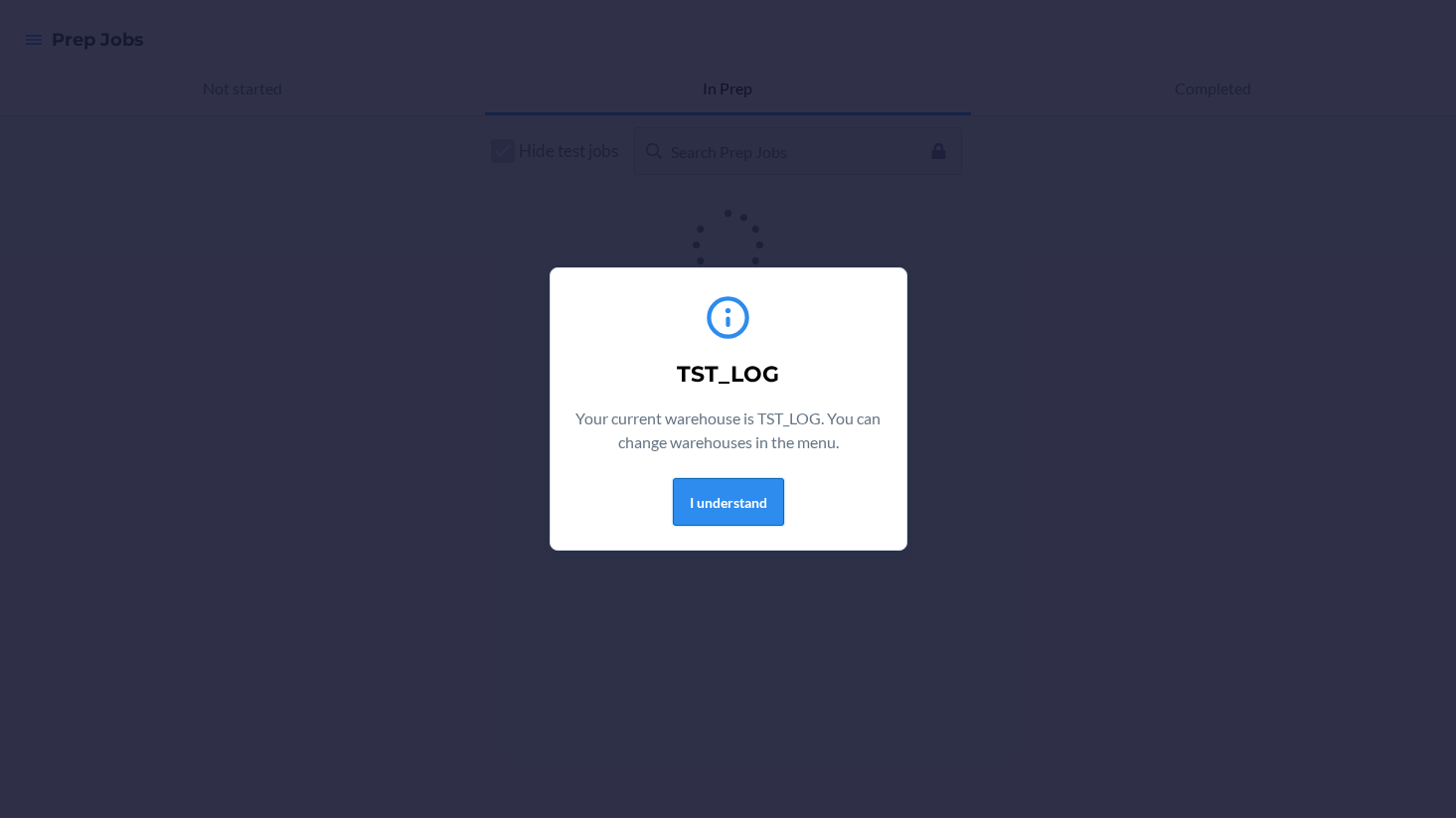 click on "I understand" at bounding box center (728, 502) 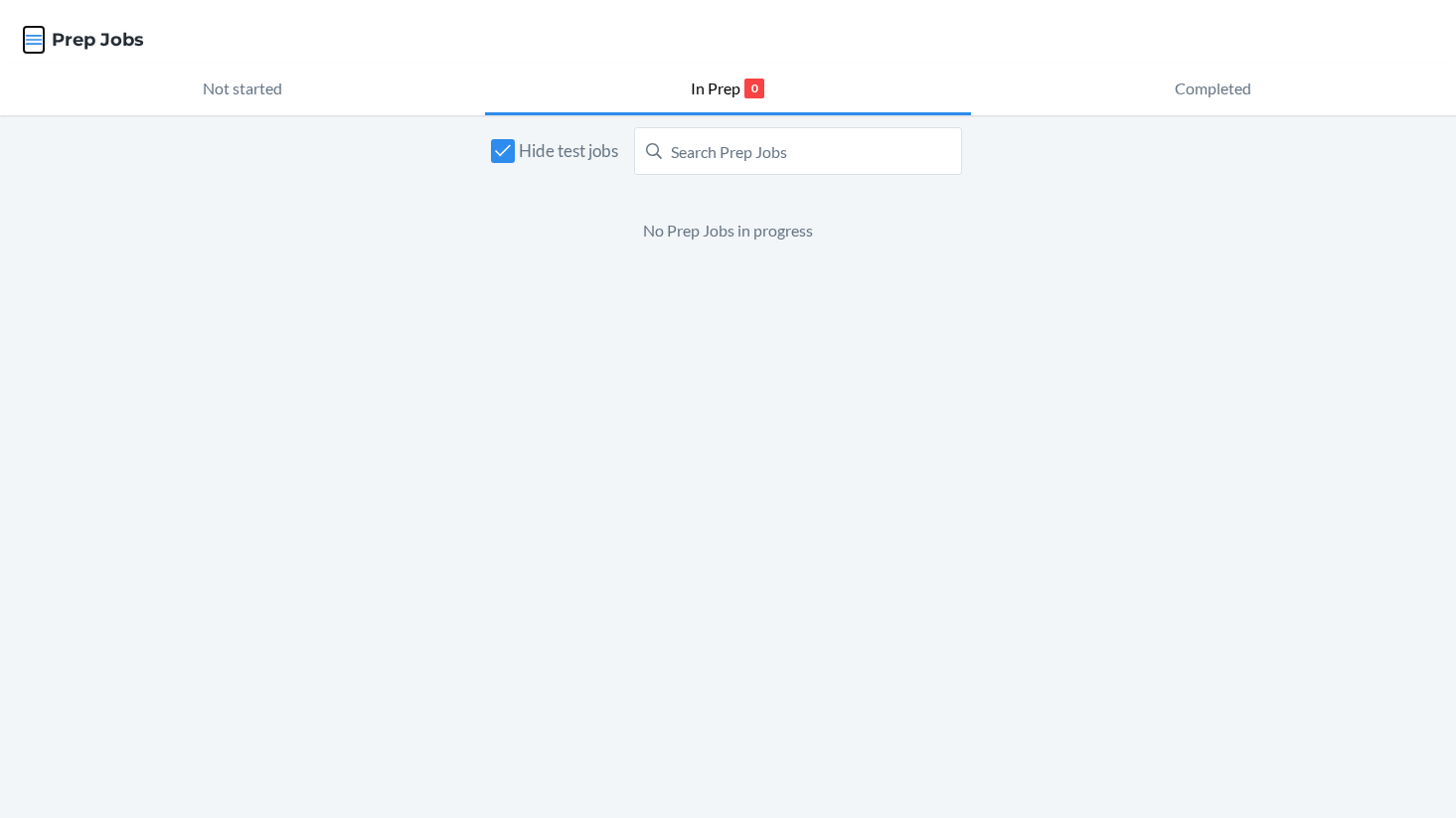 click 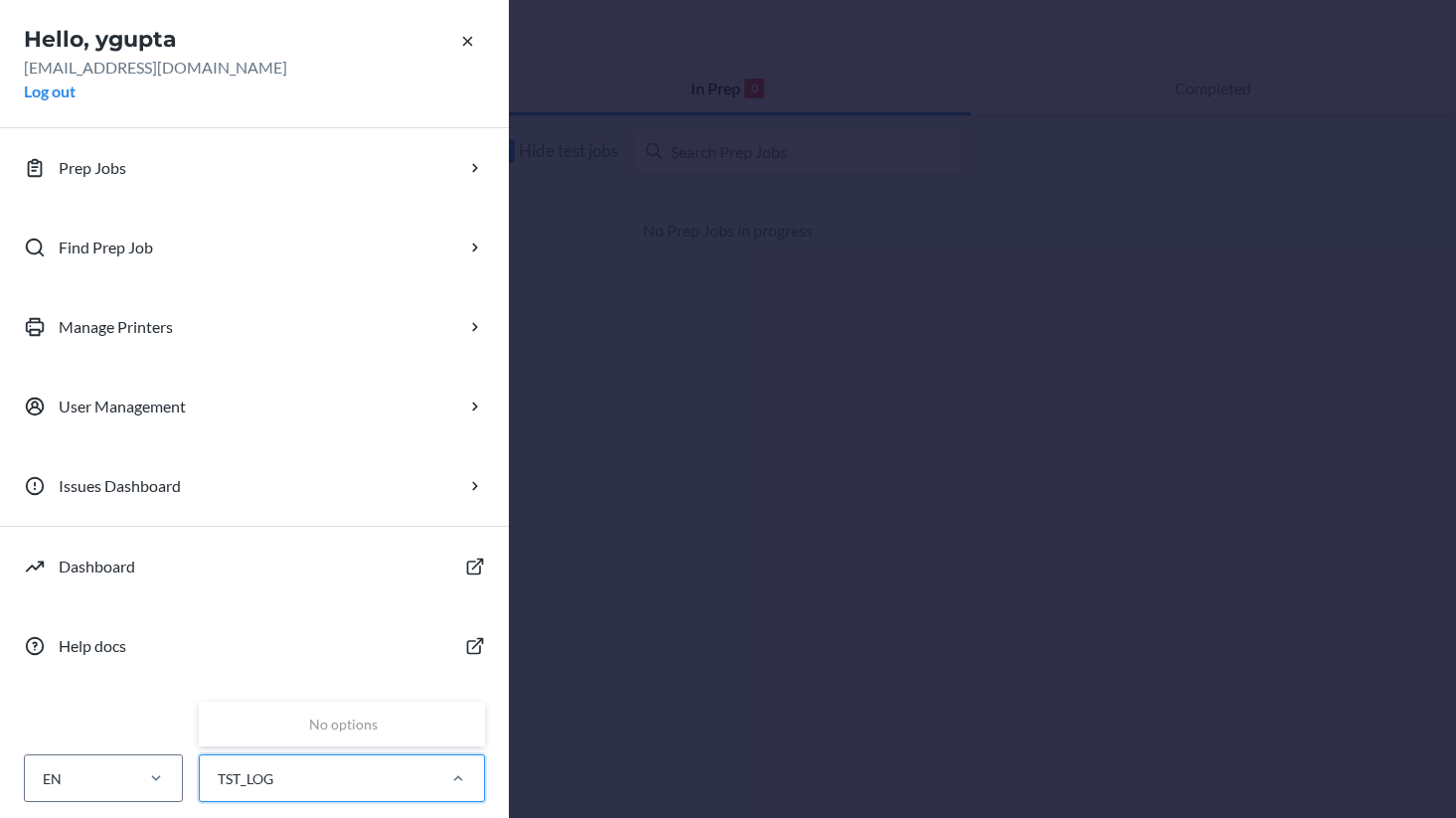 click on "TST_LOG" at bounding box center (316, 778) 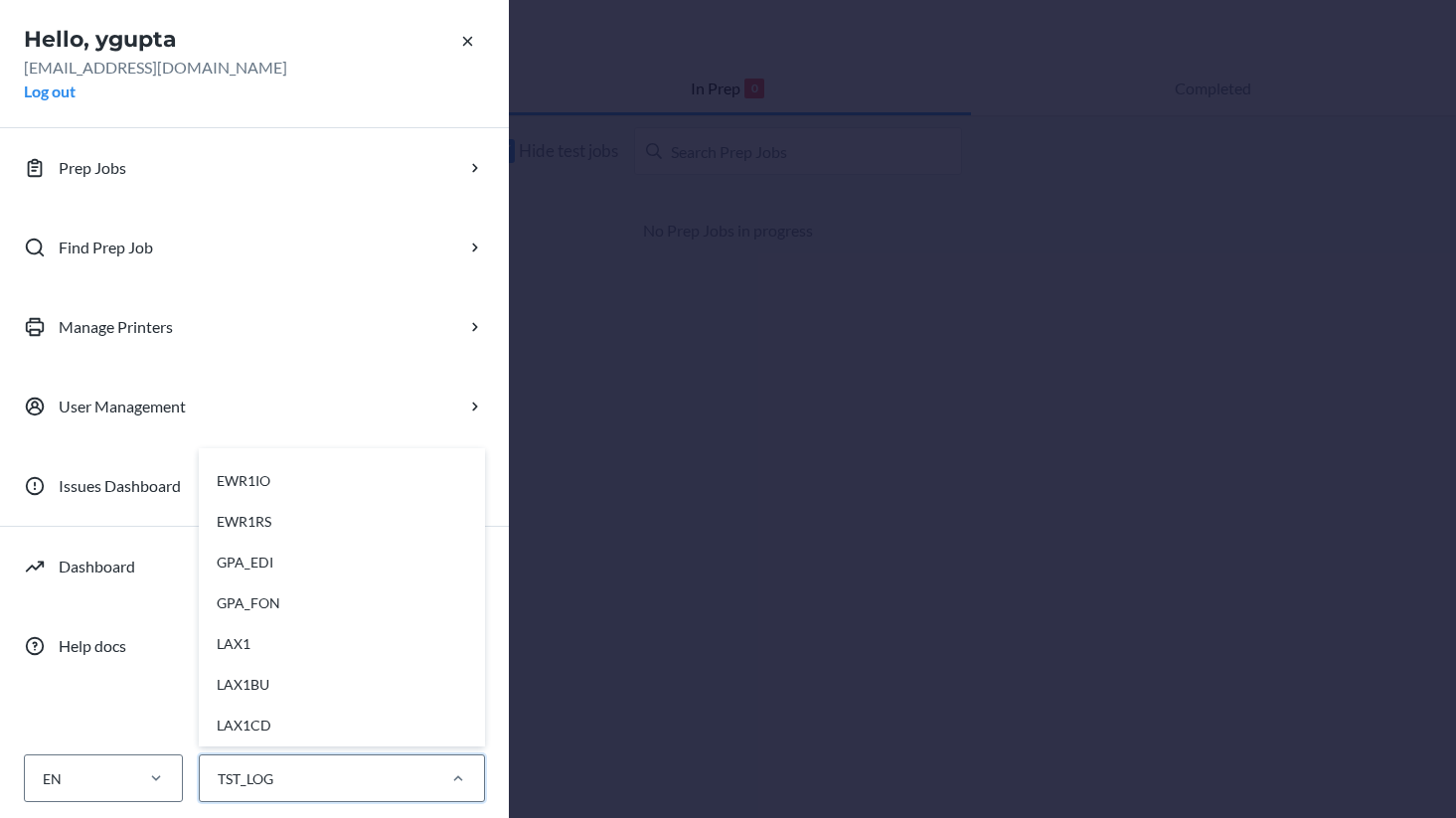 scroll, scrollTop: 313, scrollLeft: 0, axis: vertical 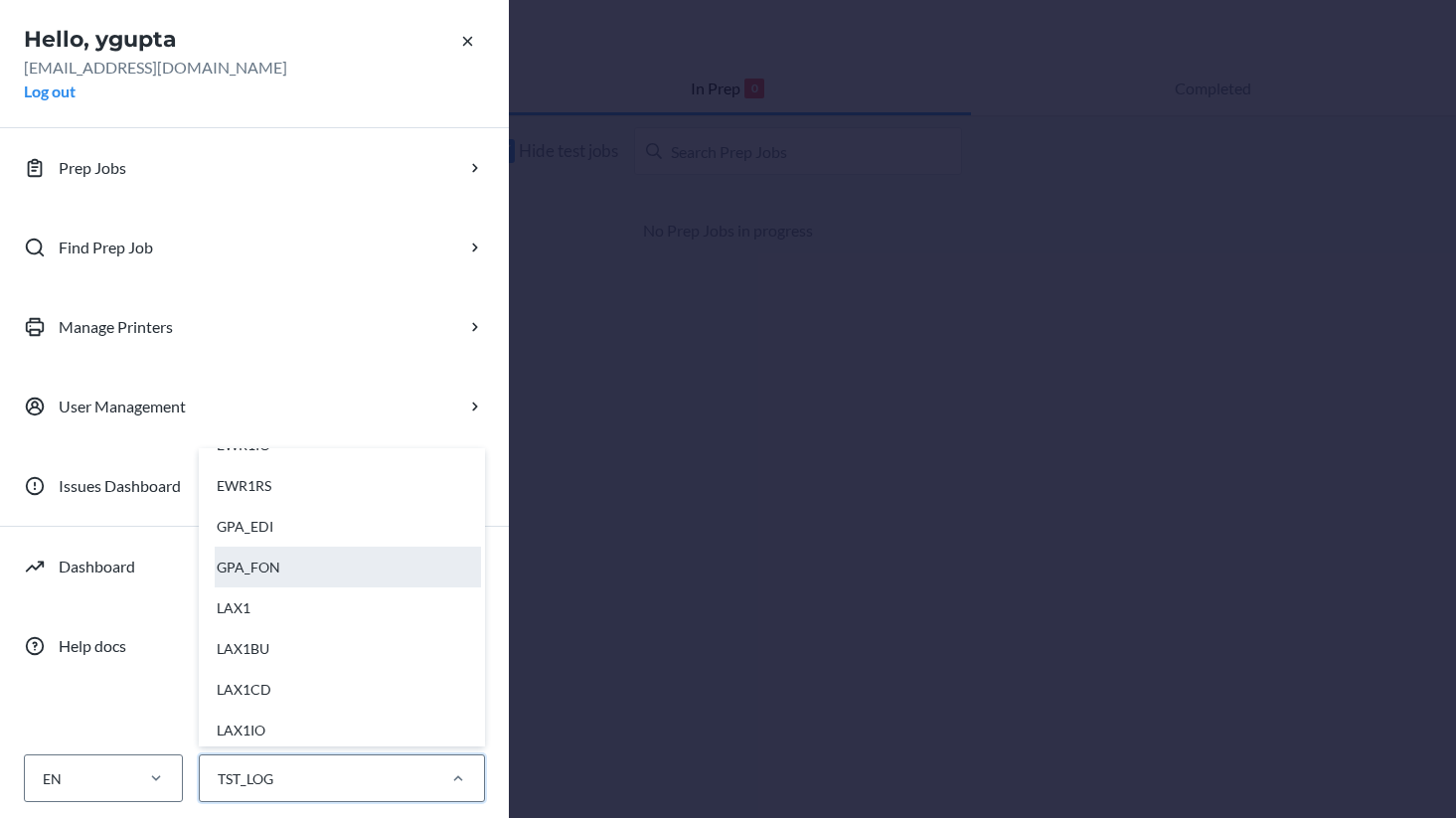 click on "GPA_FON" at bounding box center (348, 567) 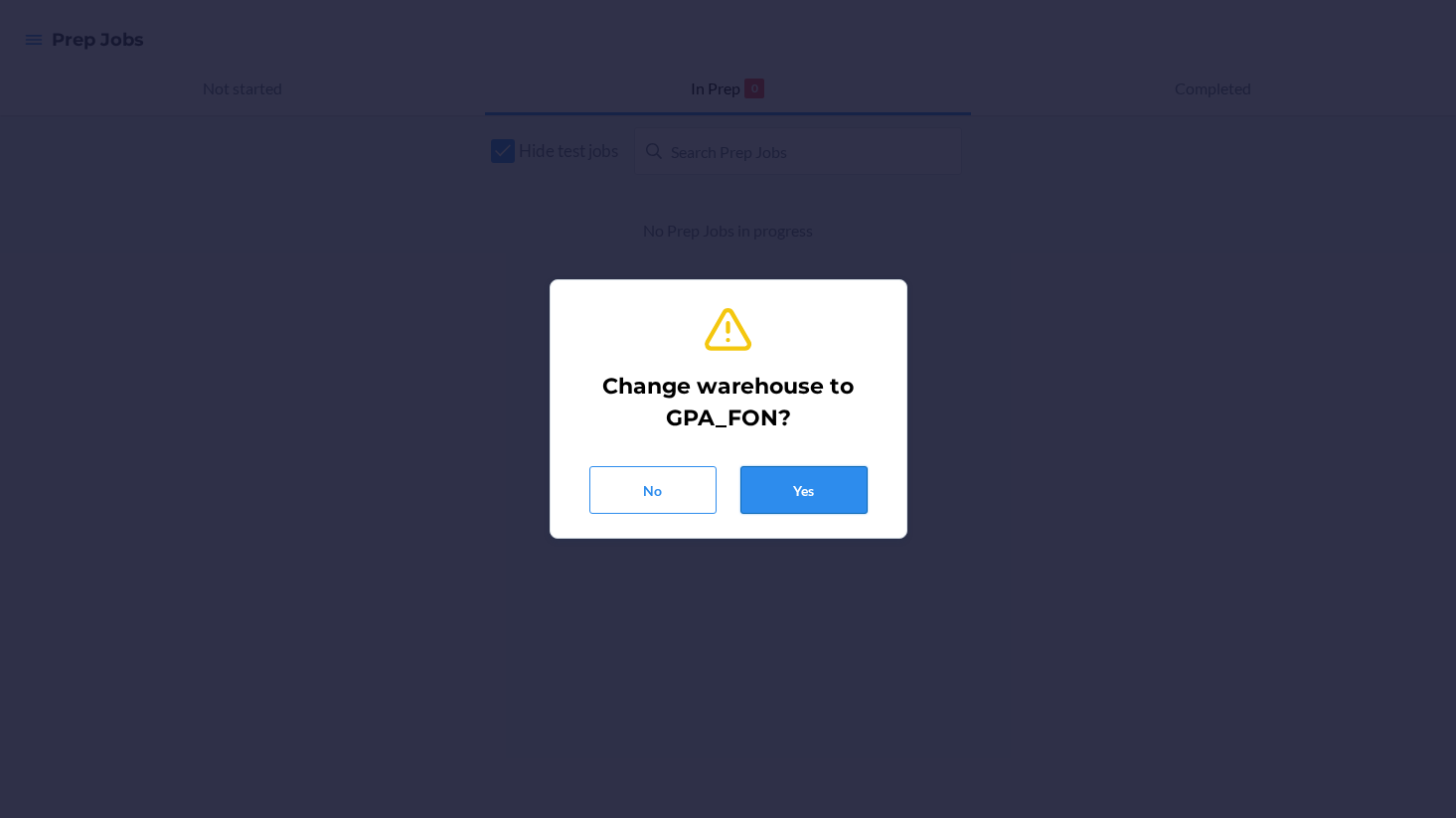 click on "Yes" at bounding box center [804, 490] 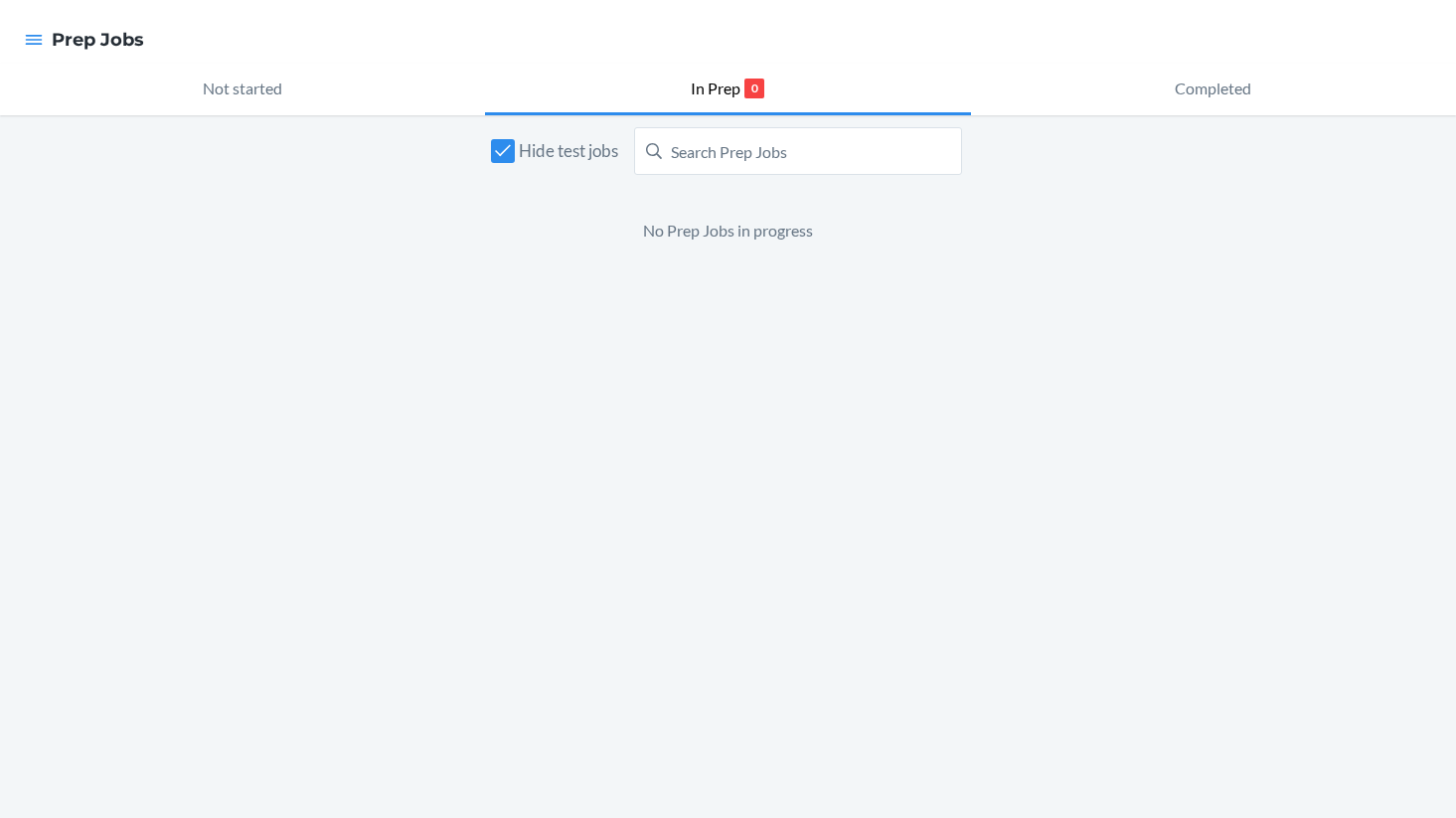 click on "Hide test jobs" at bounding box center (568, 151) 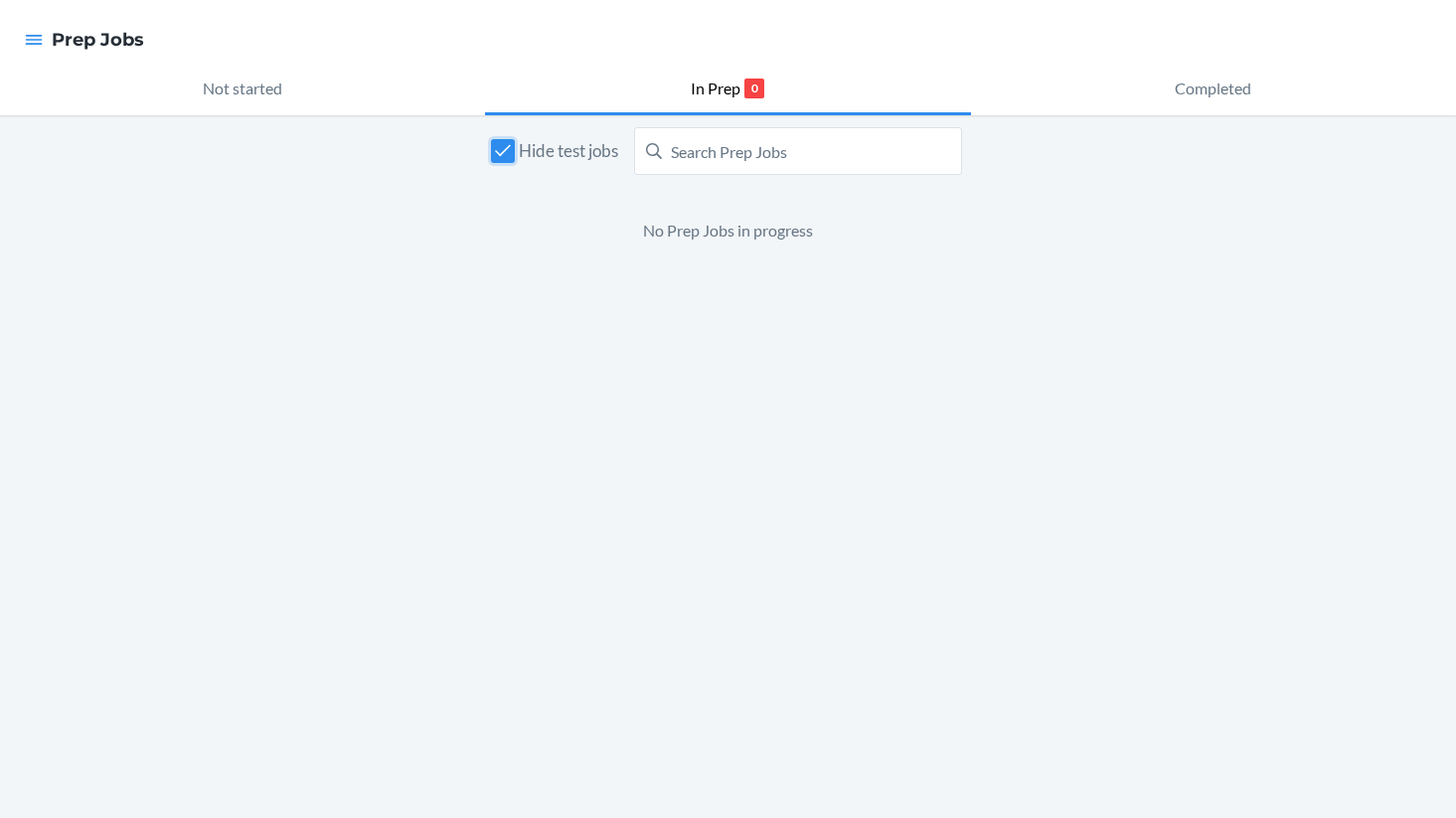 click on "Hide test jobs" at bounding box center (503, 151) 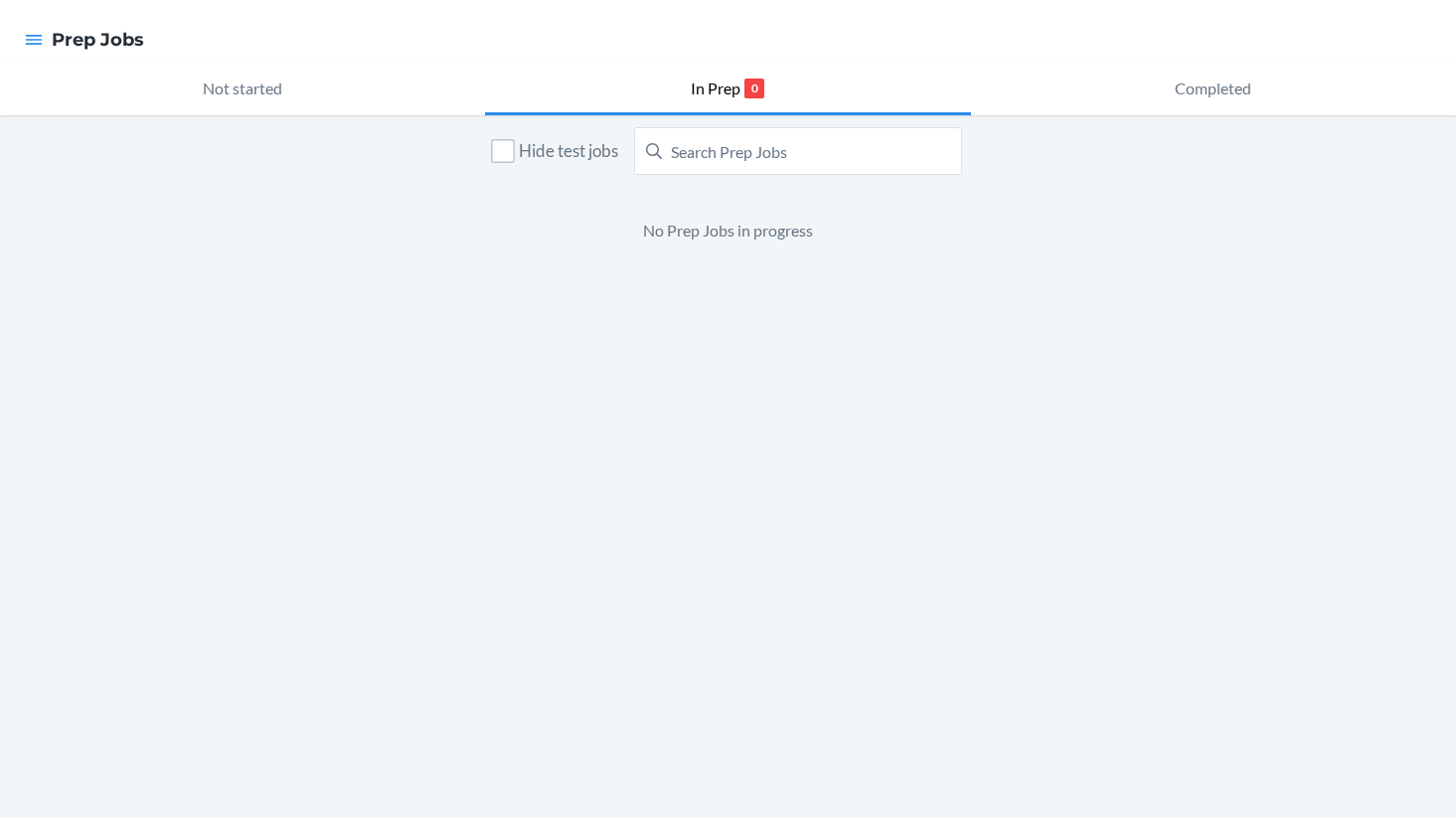 checkbox on "false" 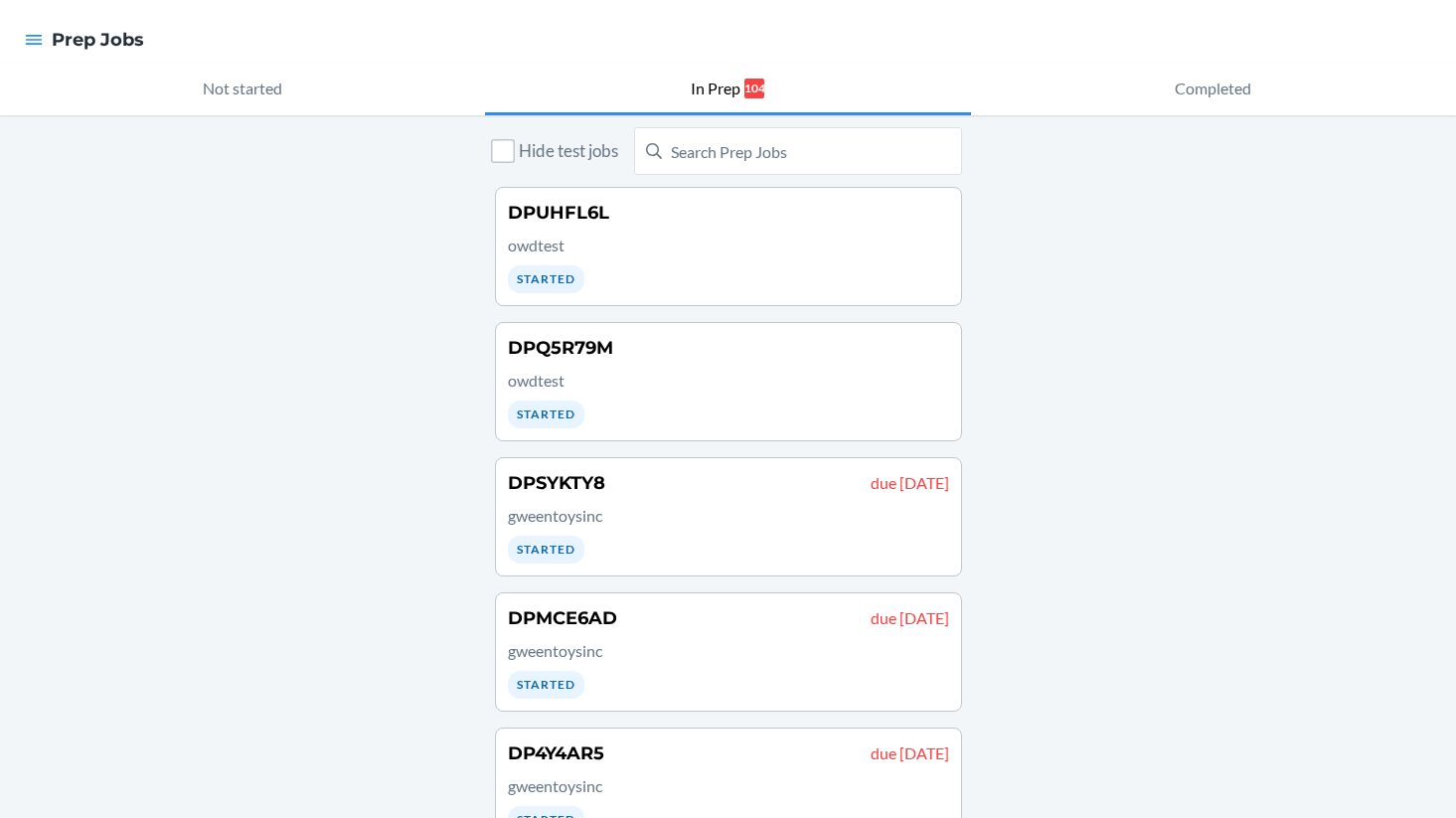 click on "DPUHFL6L owdtest Started" at bounding box center (728, 246) 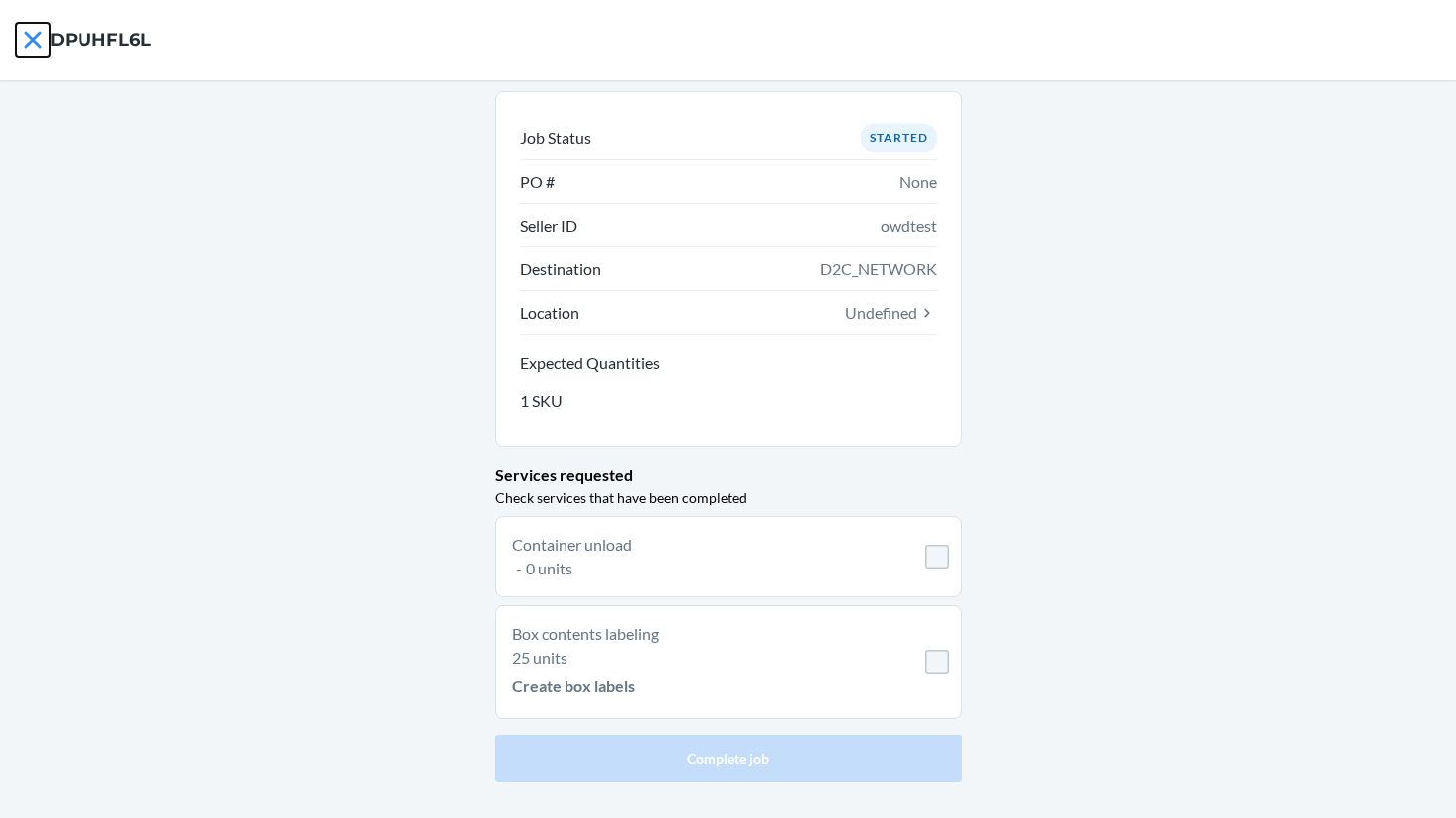 click 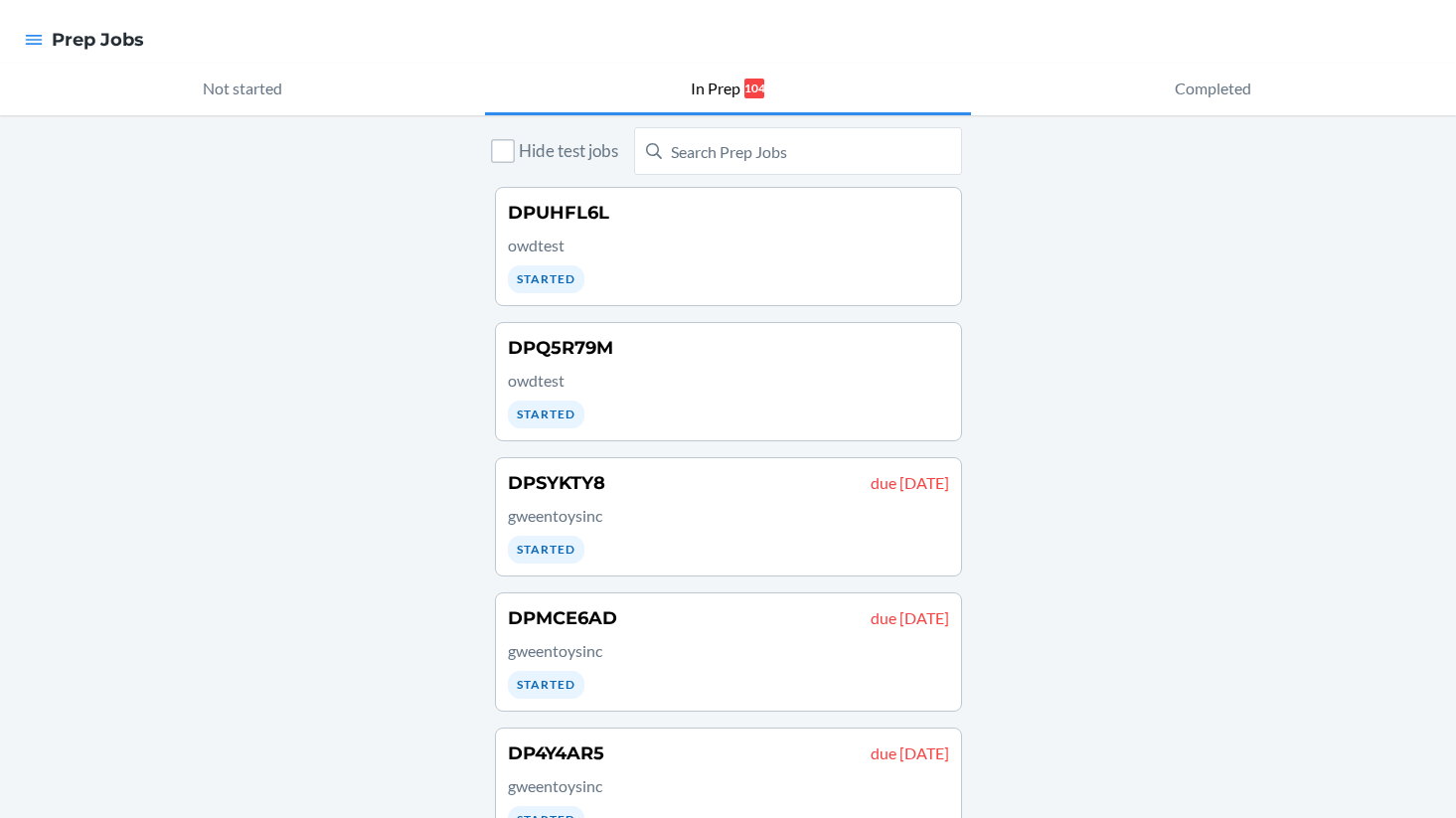 scroll, scrollTop: 45, scrollLeft: 0, axis: vertical 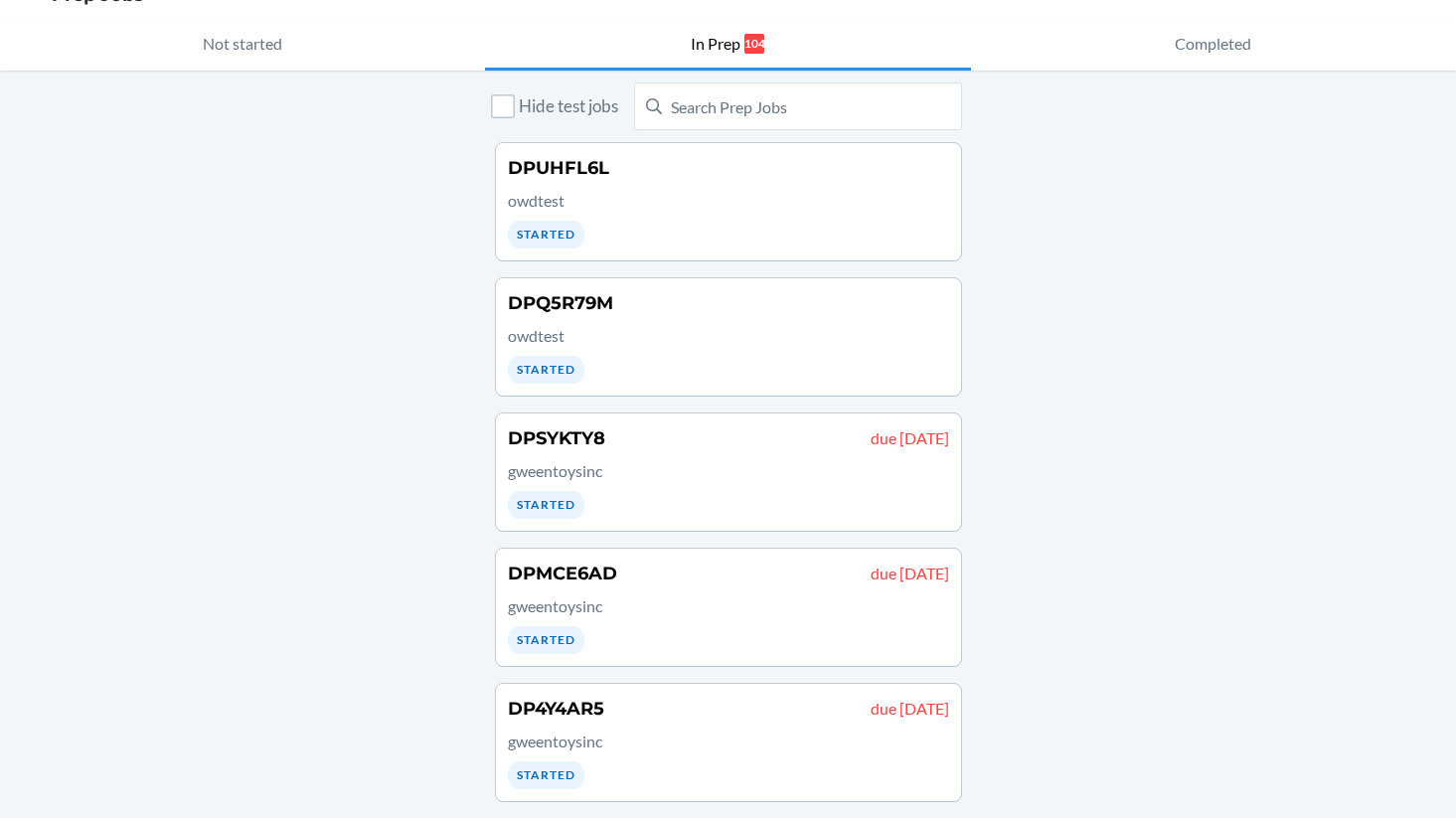 click on "DPQ5R79M" at bounding box center (728, 303) 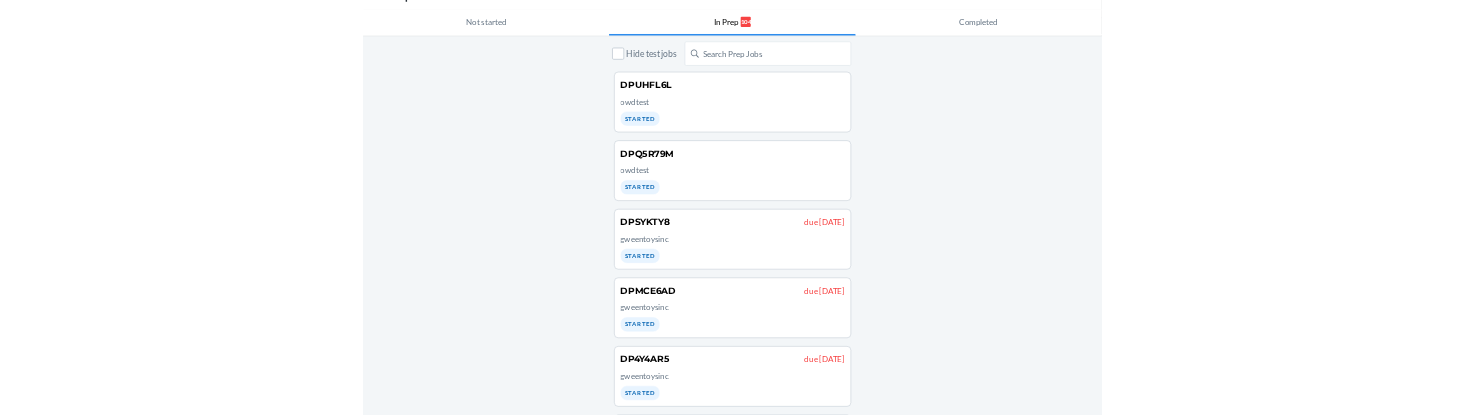 scroll, scrollTop: 0, scrollLeft: 0, axis: both 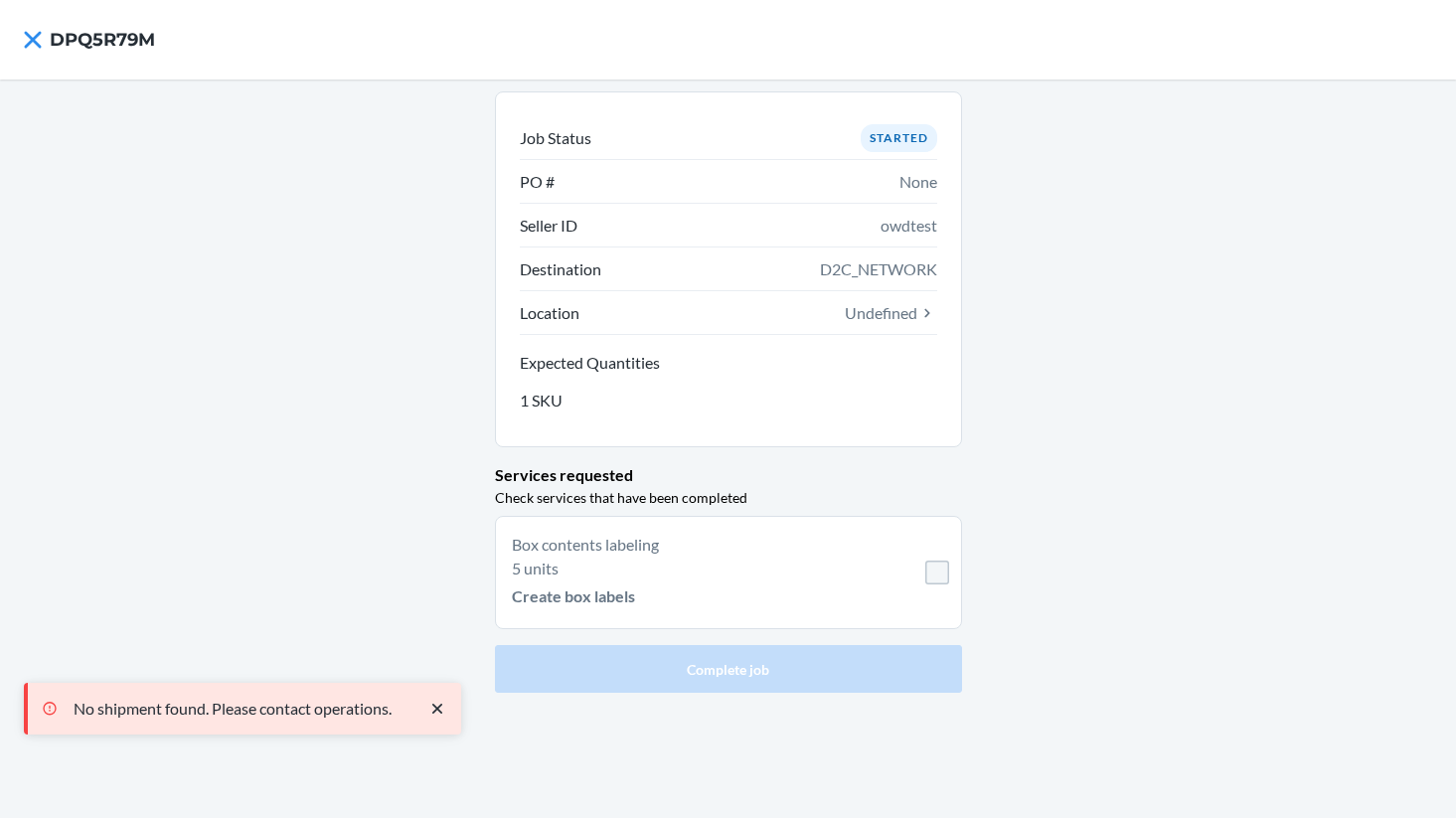 click on "Box contents labeling 5 units Create box labels" at bounding box center (728, 573) 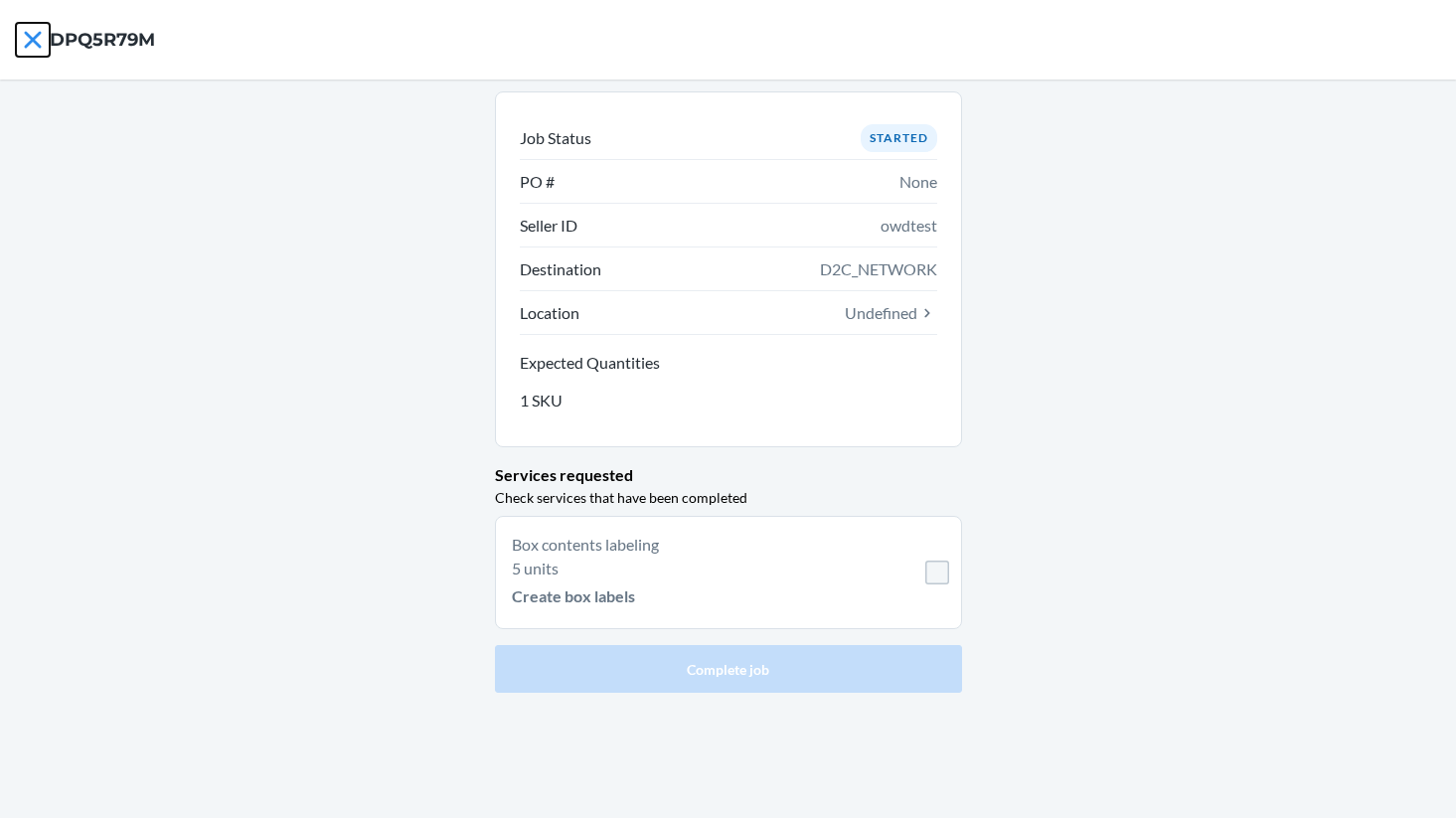 click 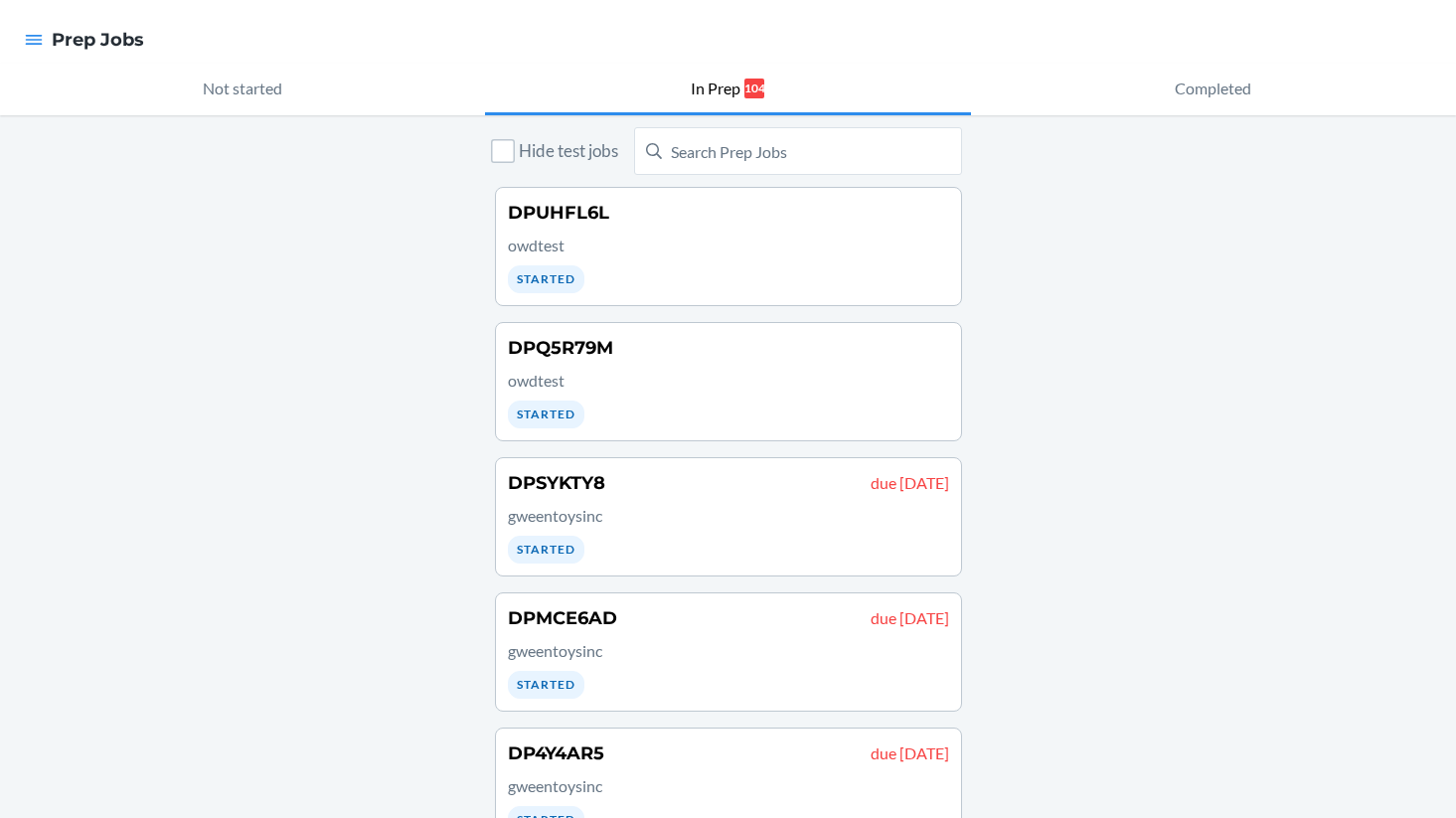 click on "DPSYKTY8 due [DATE] gweentoysinc Started" at bounding box center (728, 517) 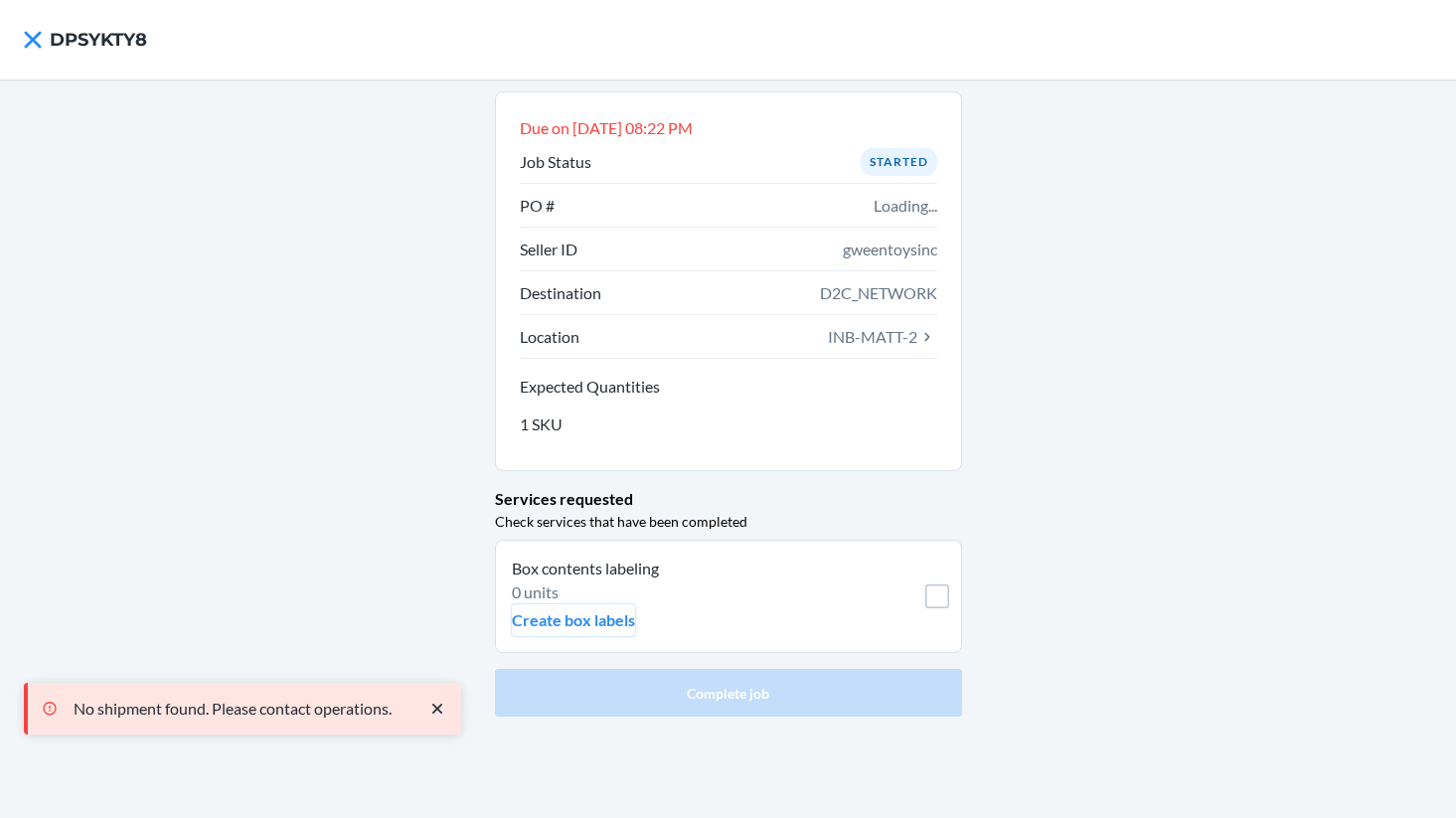 click on "Box contents labeling 0 units Create box labels" at bounding box center (685, 596) 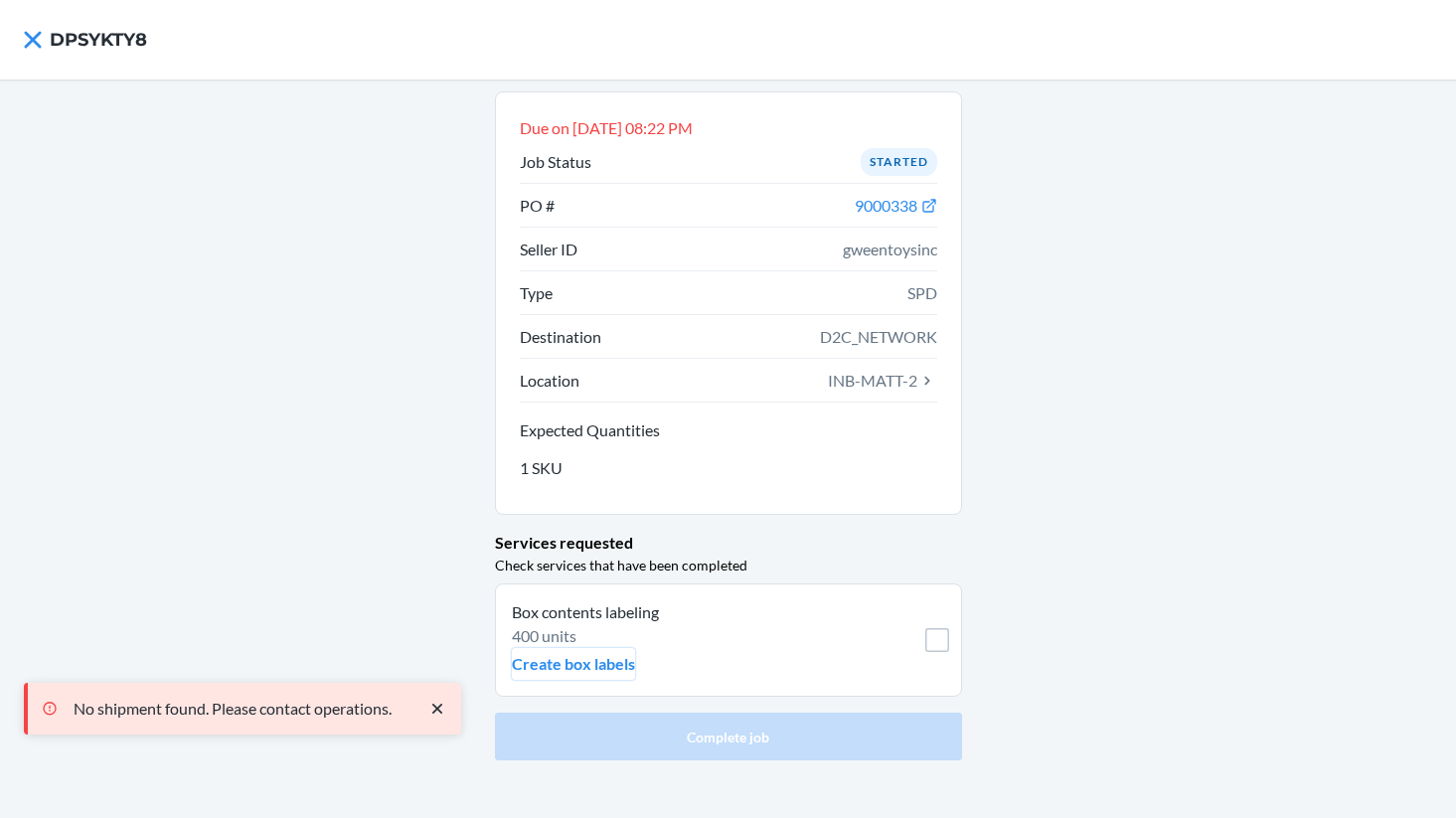 click on "Create box labels" at bounding box center (573, 664) 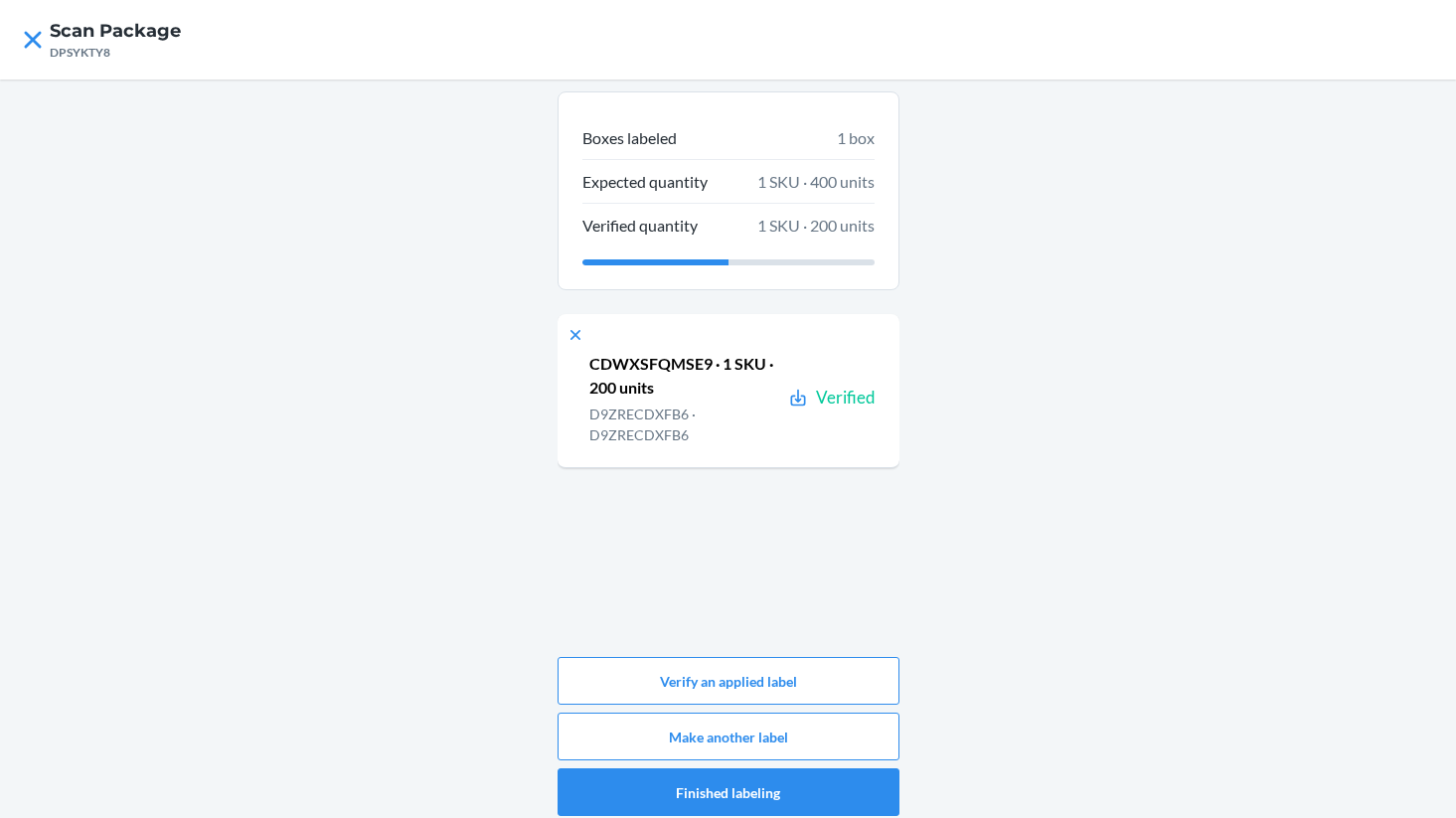 click on "D9ZRECDXFB6 · D9ZRECDXFB6" at bounding box center [685, 424] 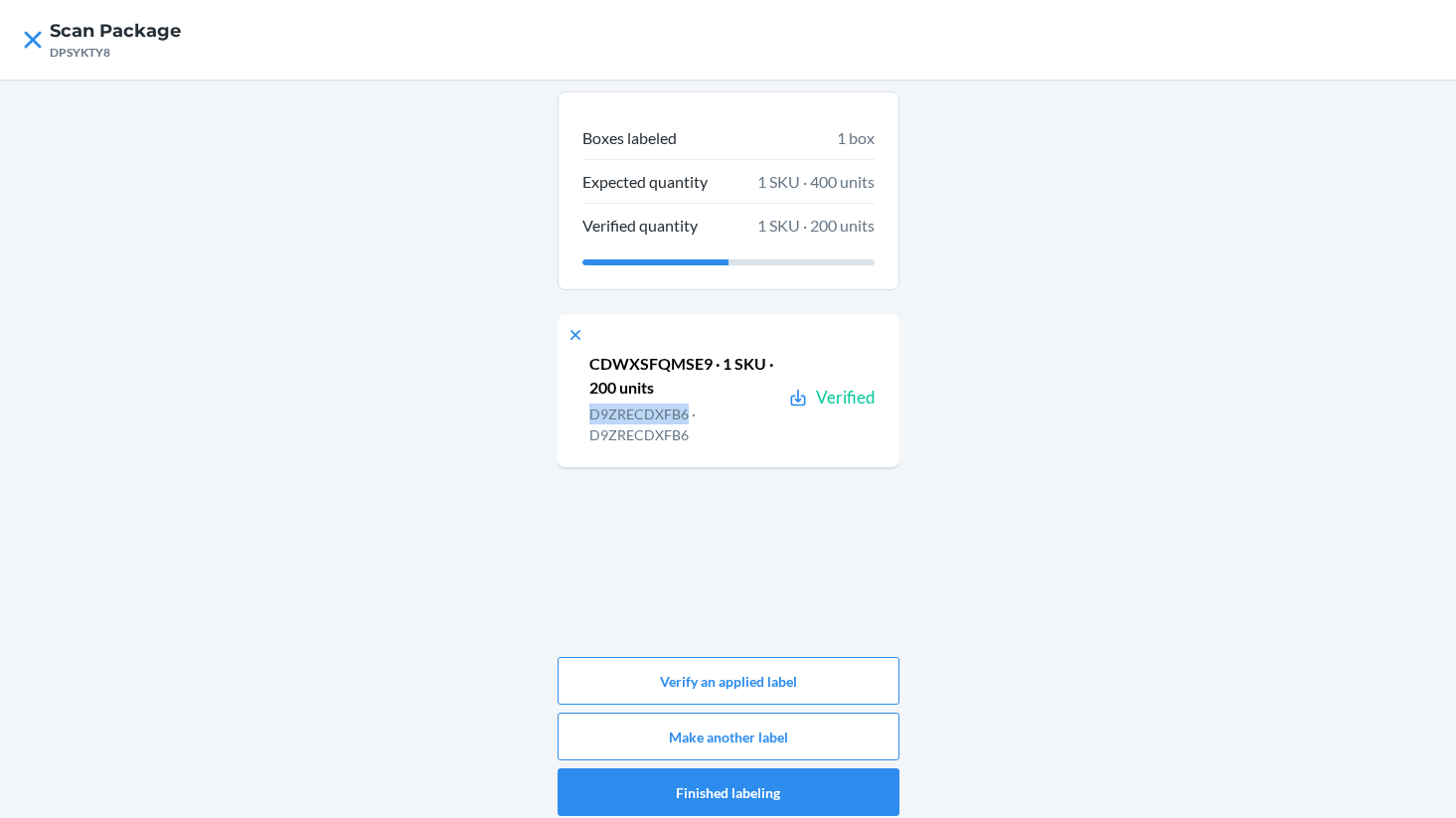 click on "D9ZRECDXFB6 · D9ZRECDXFB6" at bounding box center [685, 424] 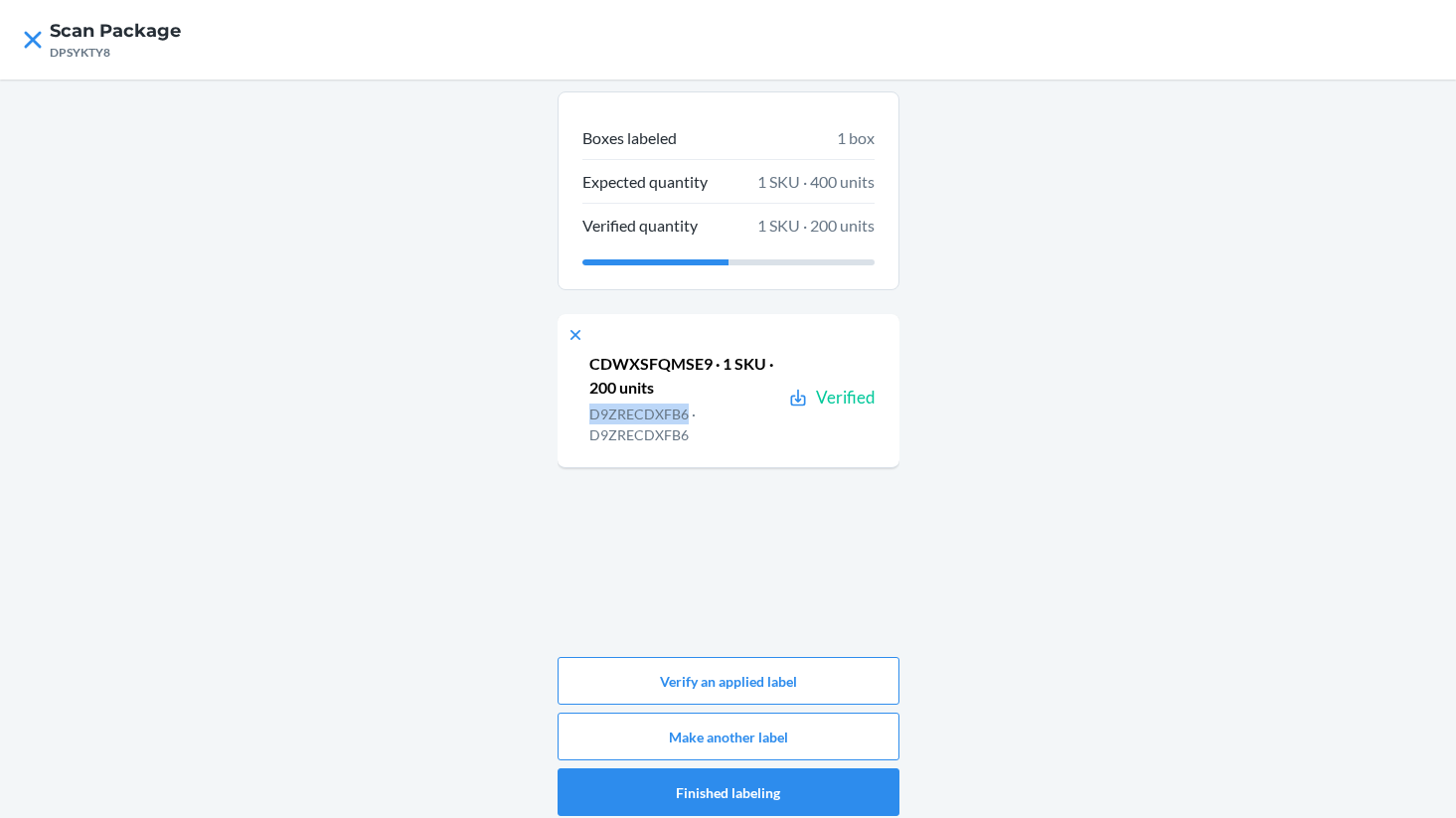 copy on "D9ZRECDXFB6" 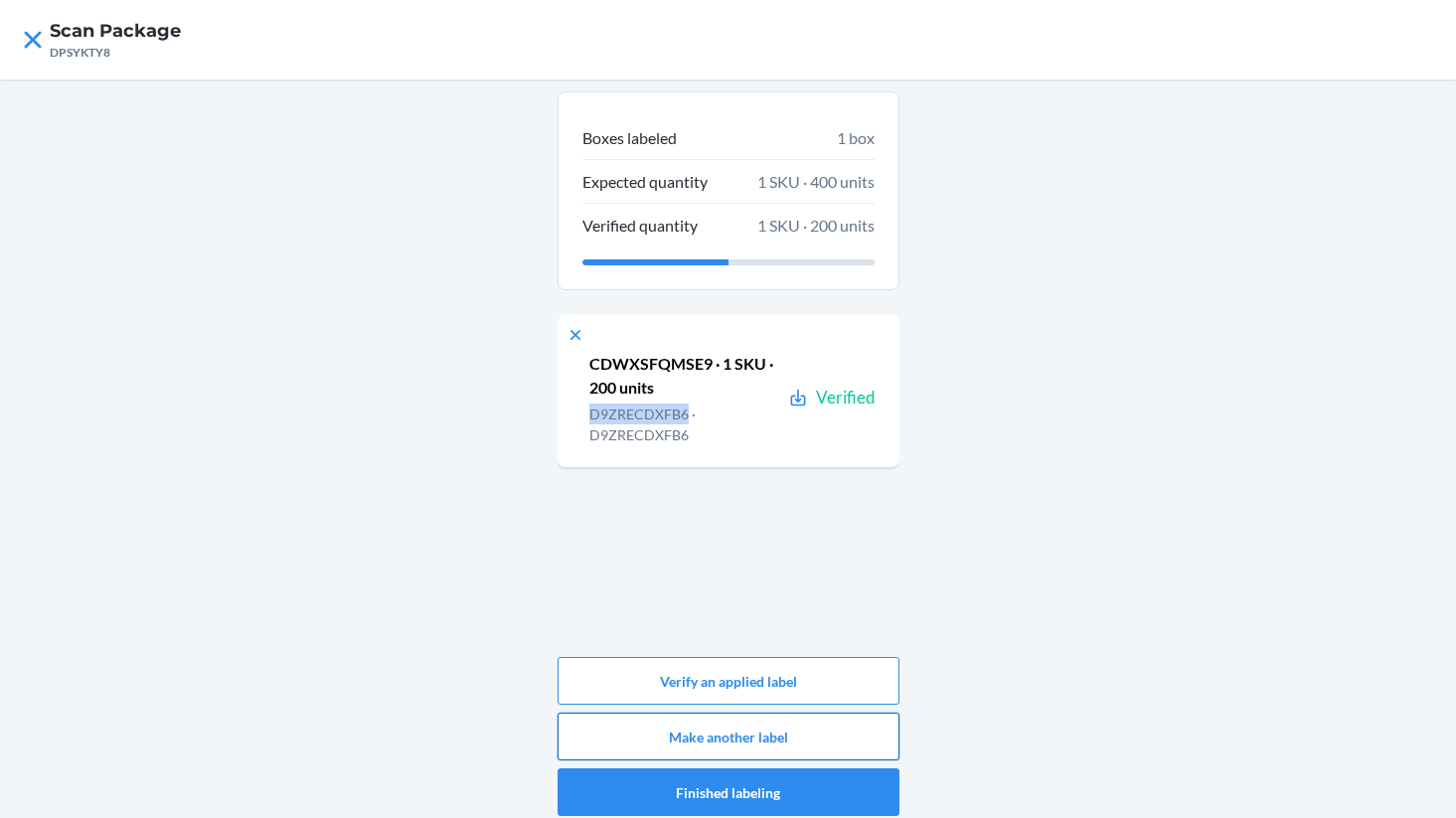 click on "Make another label" at bounding box center (728, 736) 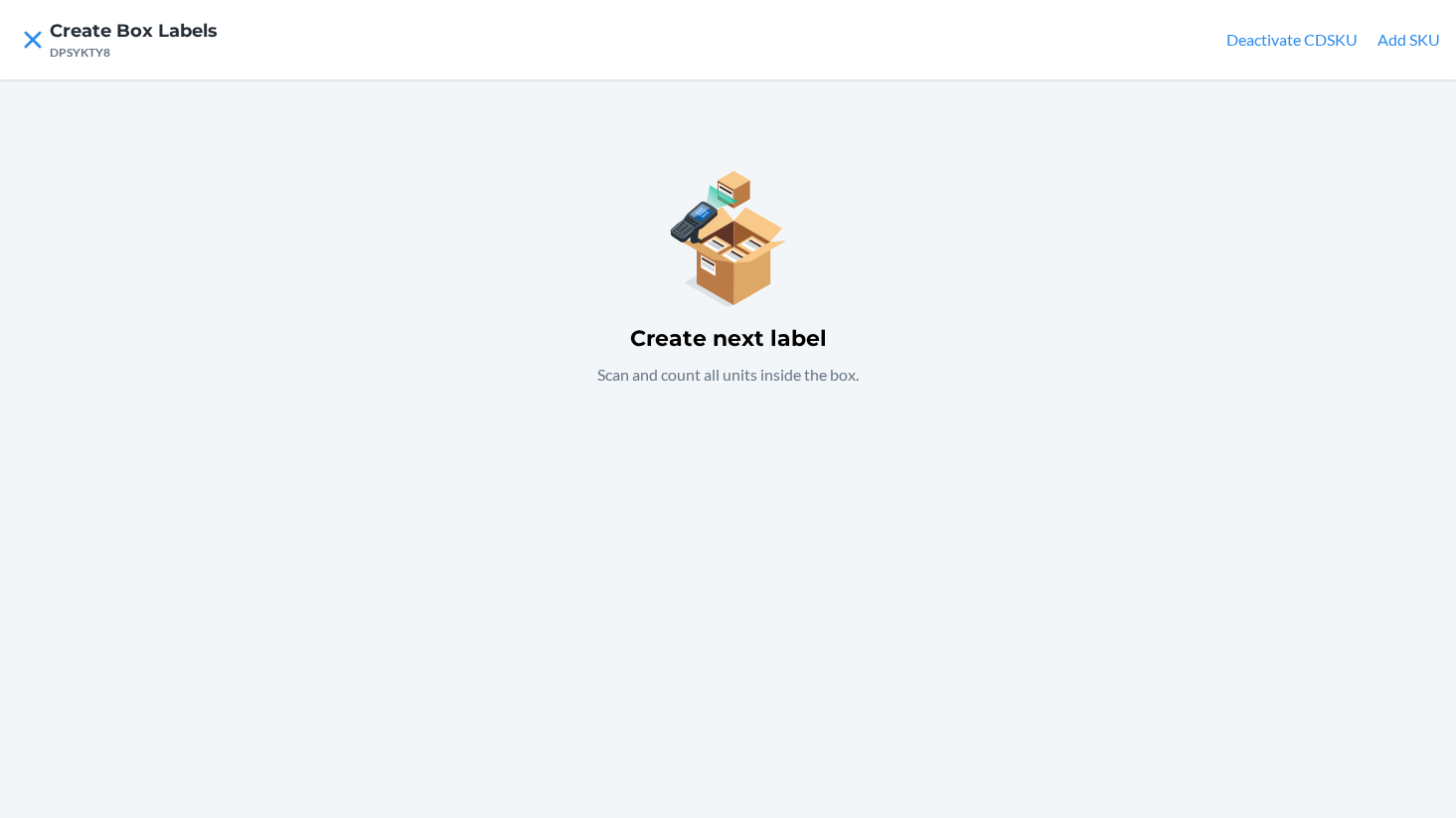 click on "Add SKU" at bounding box center [1408, 40] 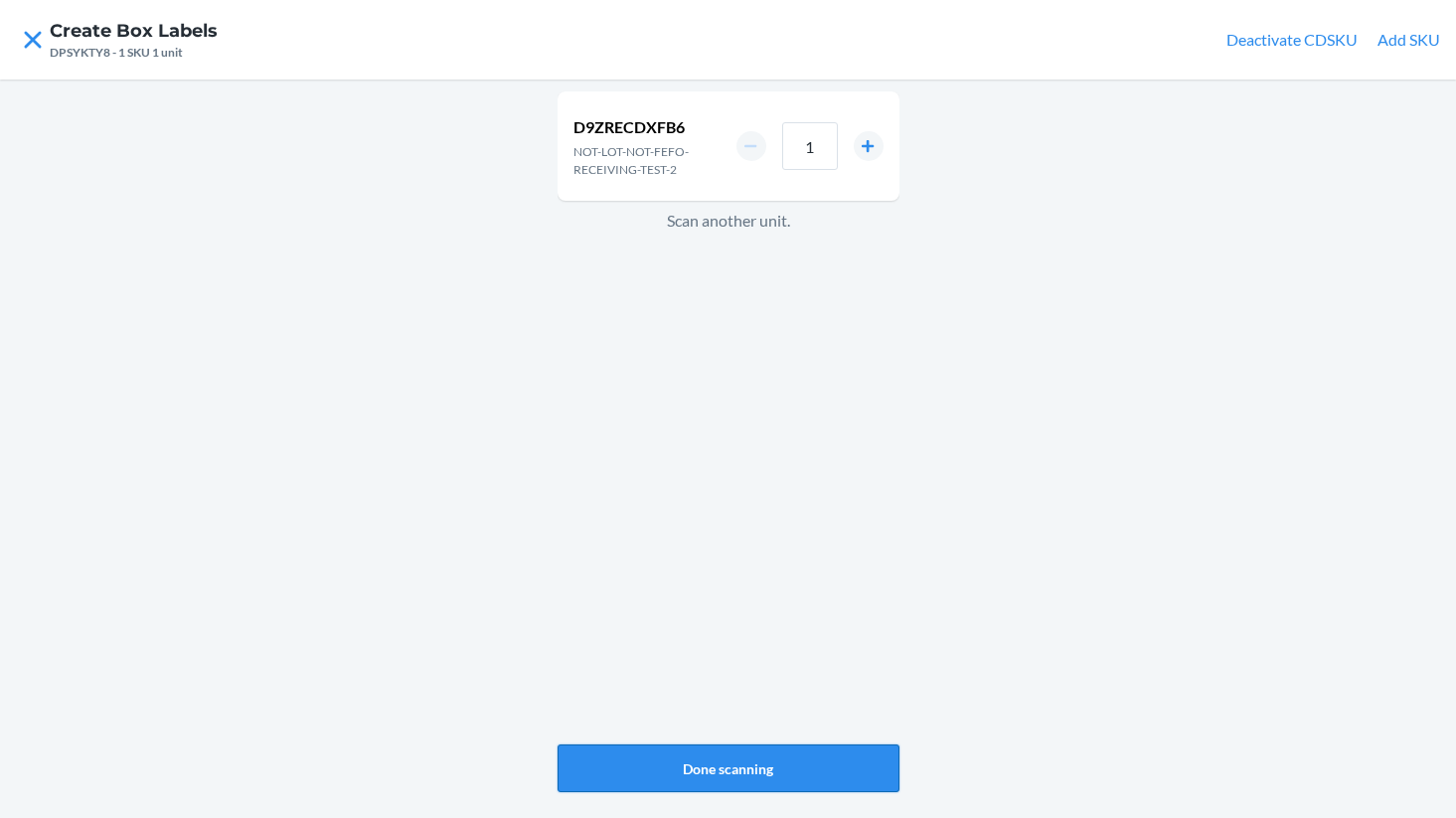 click on "Done scanning" at bounding box center (728, 768) 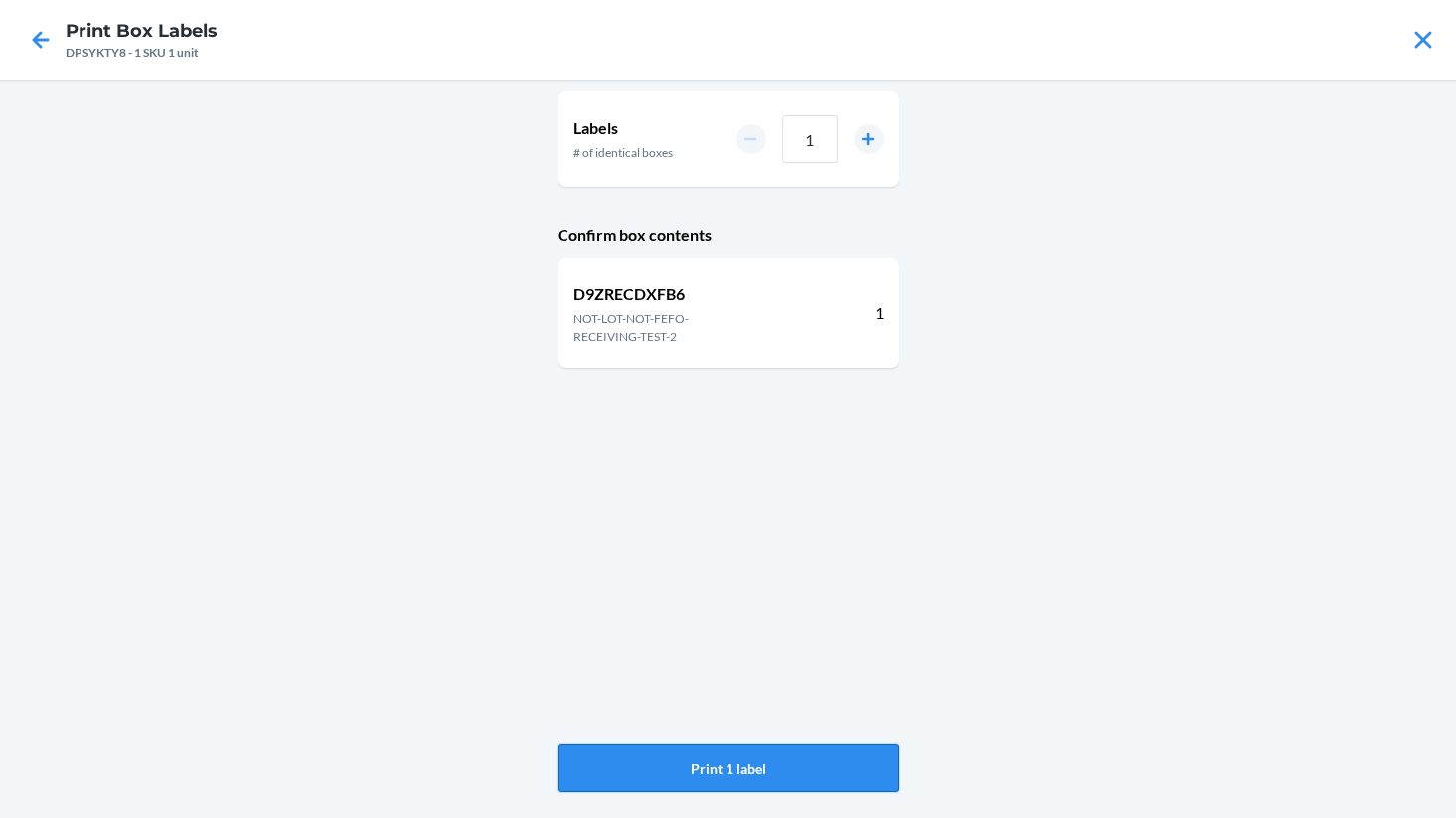 click on "Print 1 label" at bounding box center (728, 768) 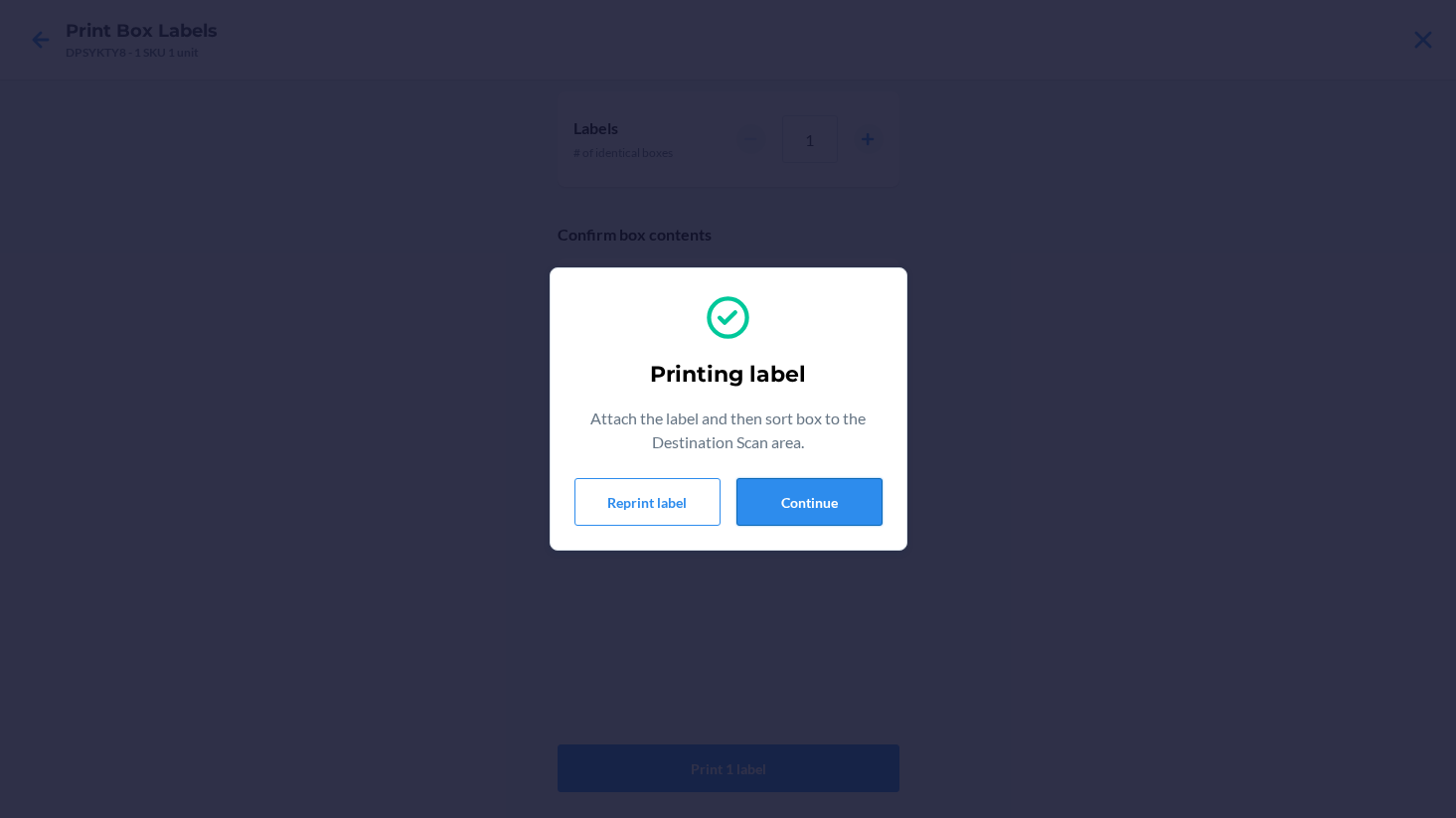 click on "Continue" at bounding box center [809, 502] 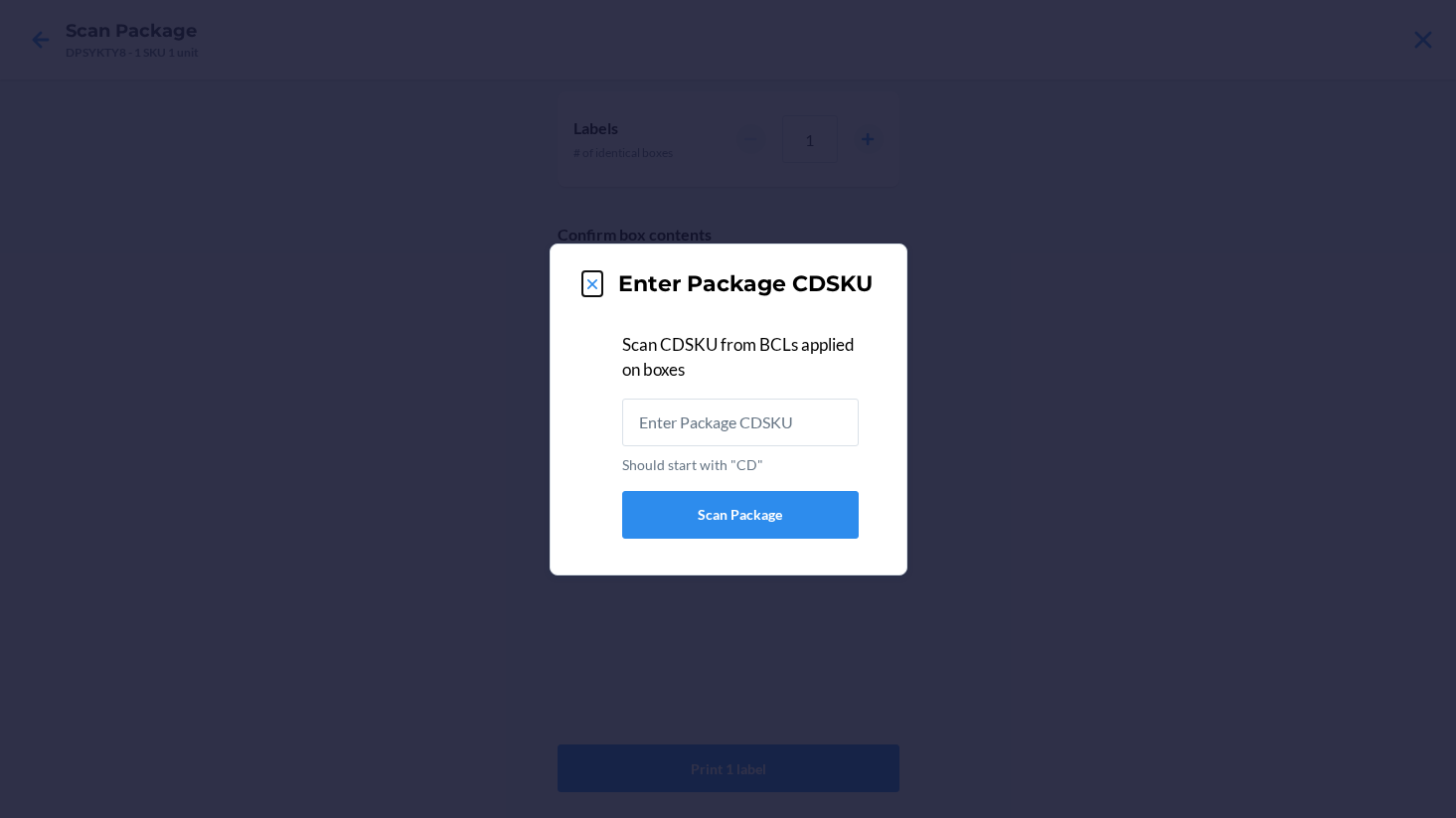 click 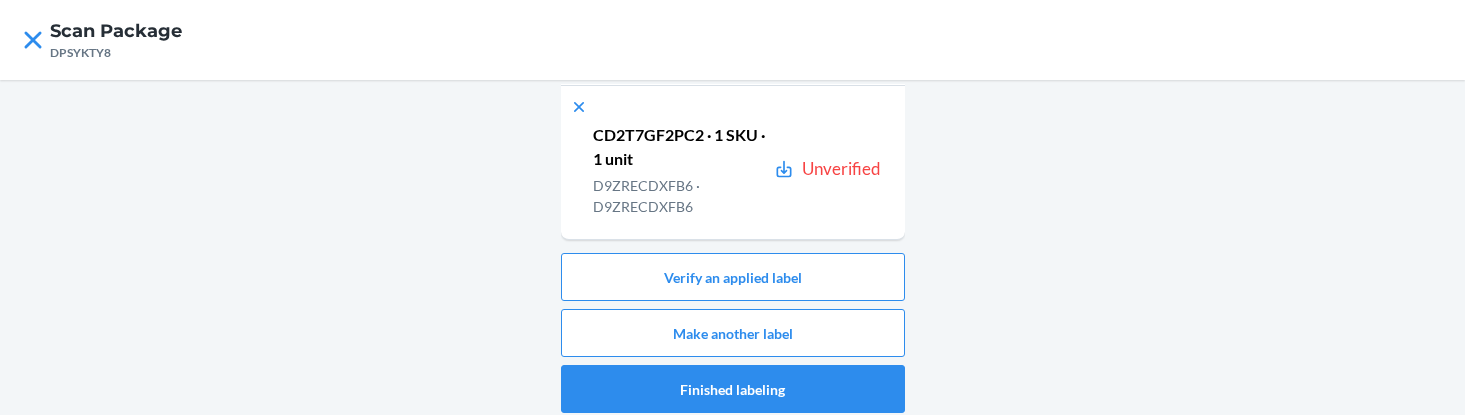 scroll, scrollTop: 388, scrollLeft: 0, axis: vertical 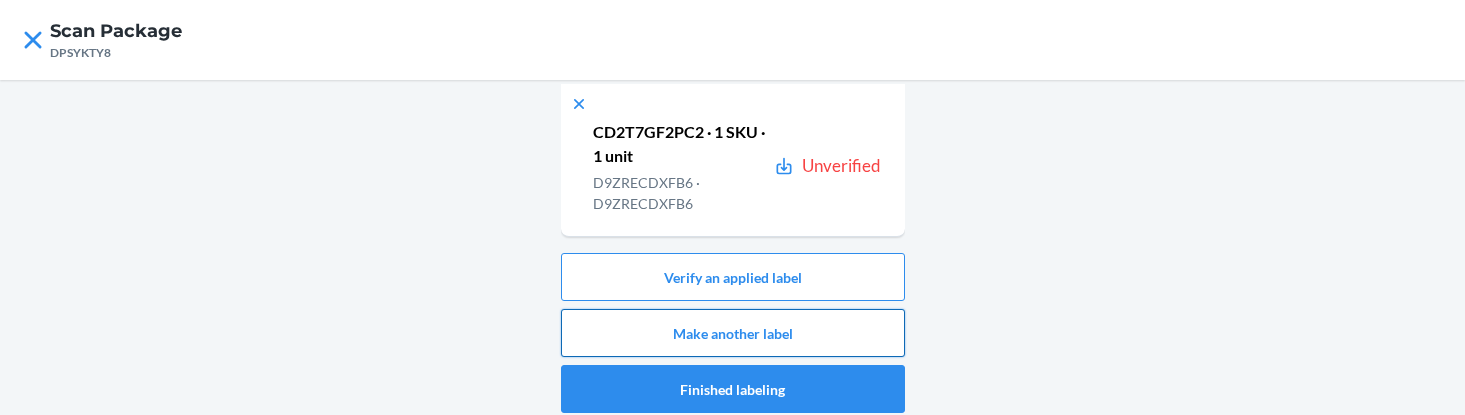 click on "Make another label" at bounding box center (733, 333) 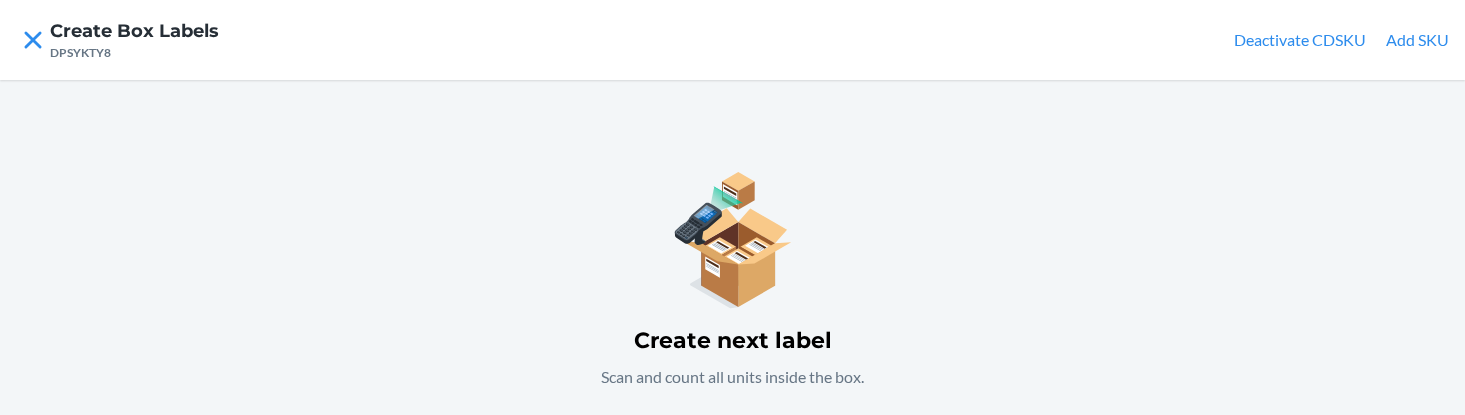 click on "Add SKU" at bounding box center (1417, 40) 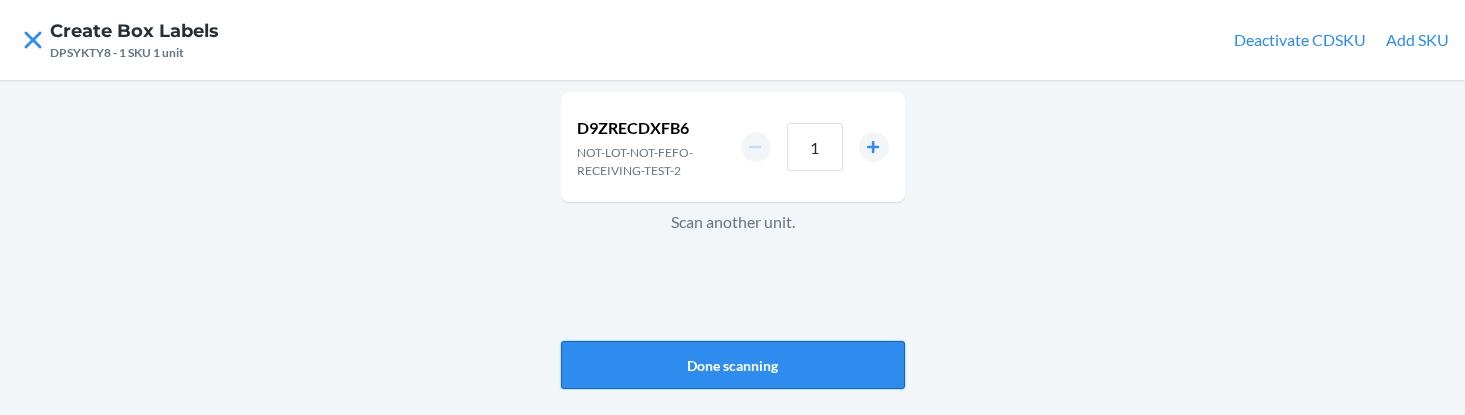 click on "Done scanning" at bounding box center (733, 365) 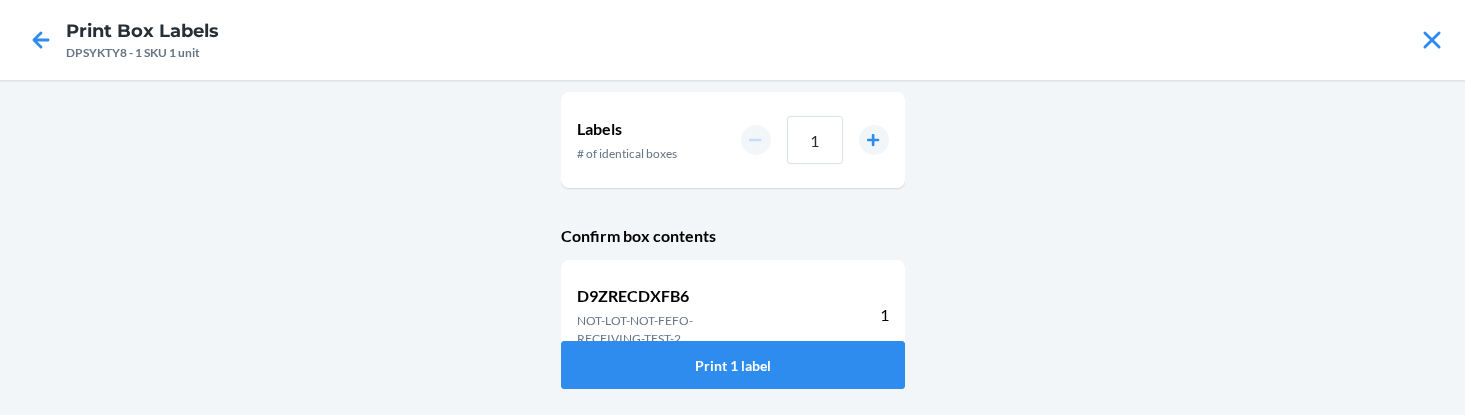 scroll, scrollTop: 29, scrollLeft: 0, axis: vertical 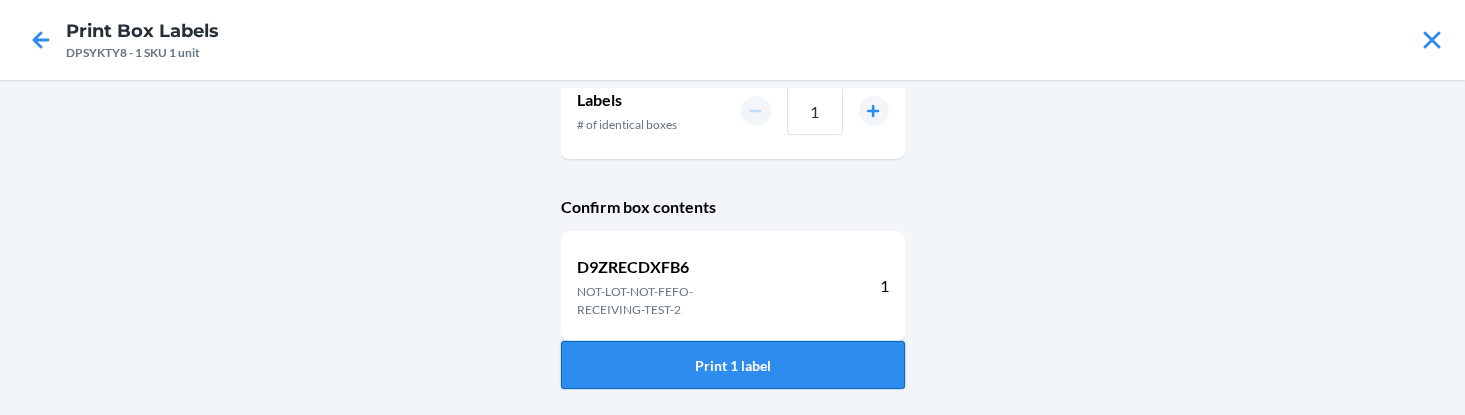 click on "Print 1 label" at bounding box center [733, 365] 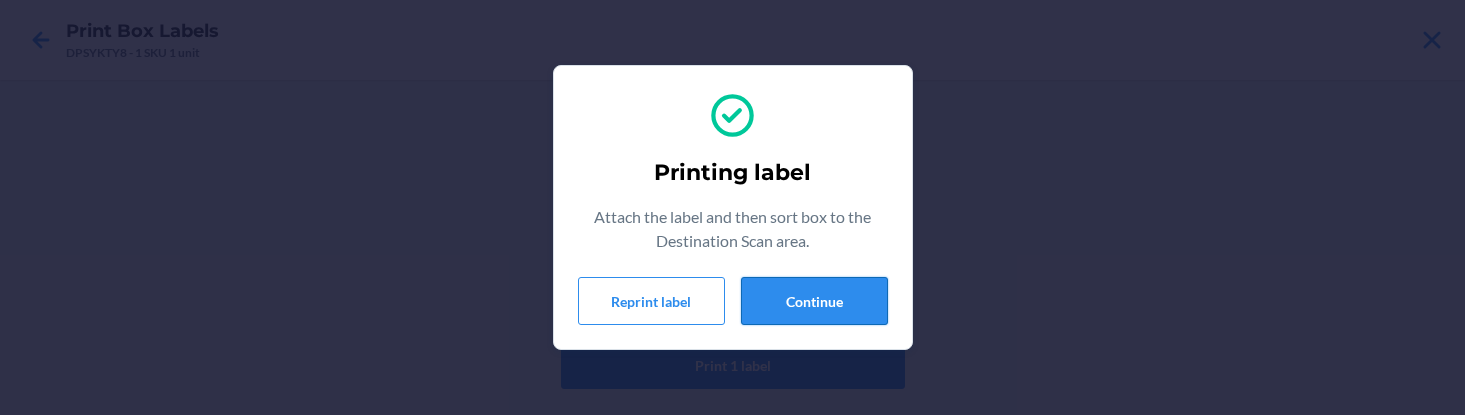 click on "Continue" at bounding box center [814, 301] 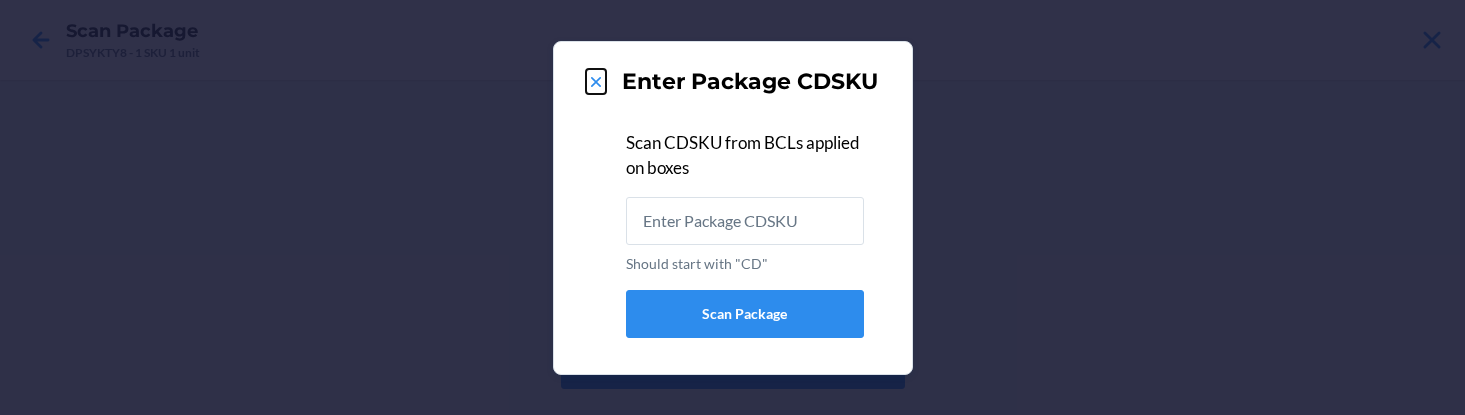 click 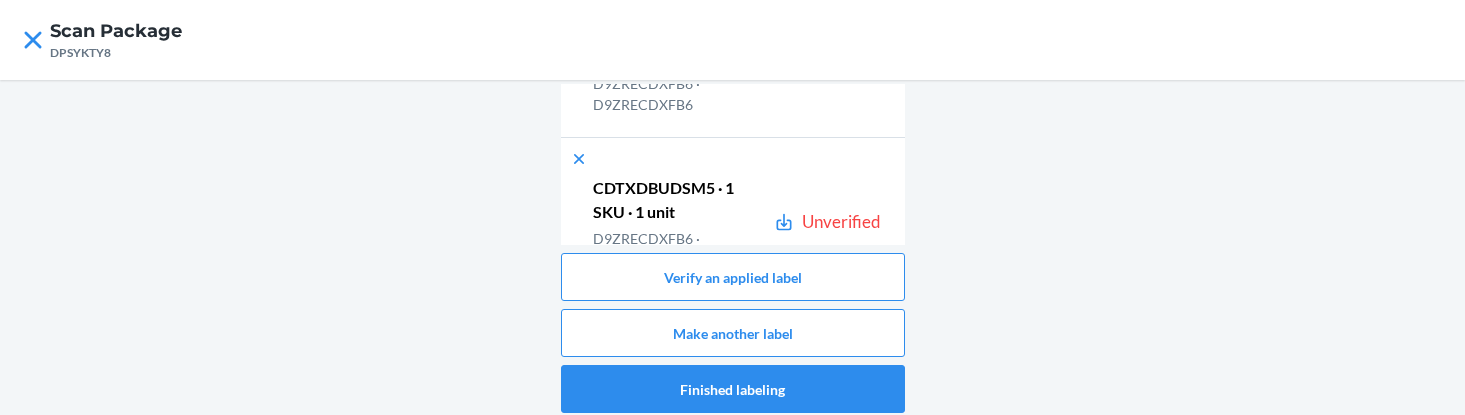 scroll, scrollTop: 498, scrollLeft: 0, axis: vertical 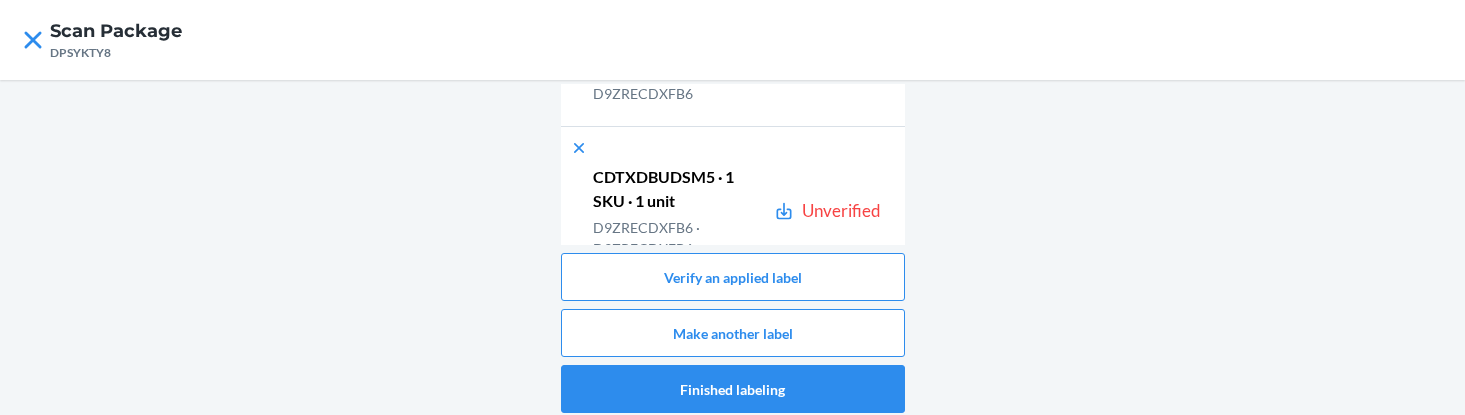 click on "CDTXDBUDSM5 · 1 SKU · 1 unit" at bounding box center (679, 189) 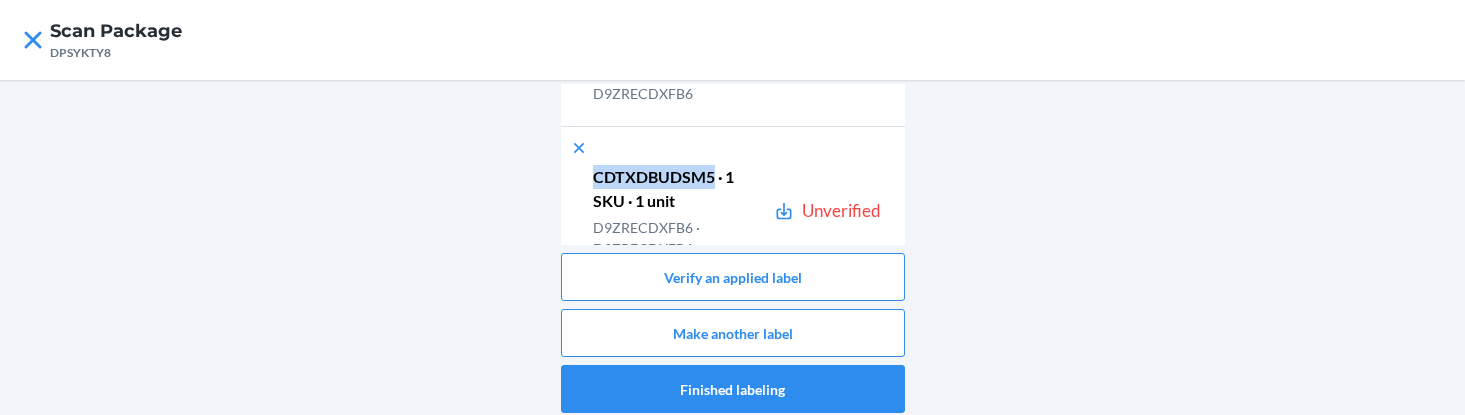 click on "CDTXDBUDSM5 · 1 SKU · 1 unit" at bounding box center [679, 189] 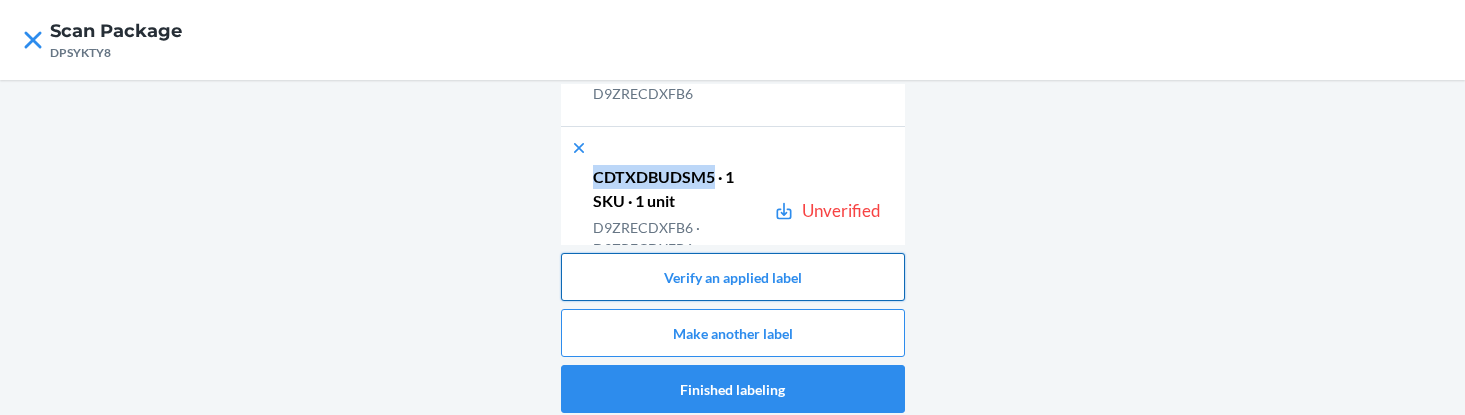 click on "Verify an applied label" at bounding box center [733, 277] 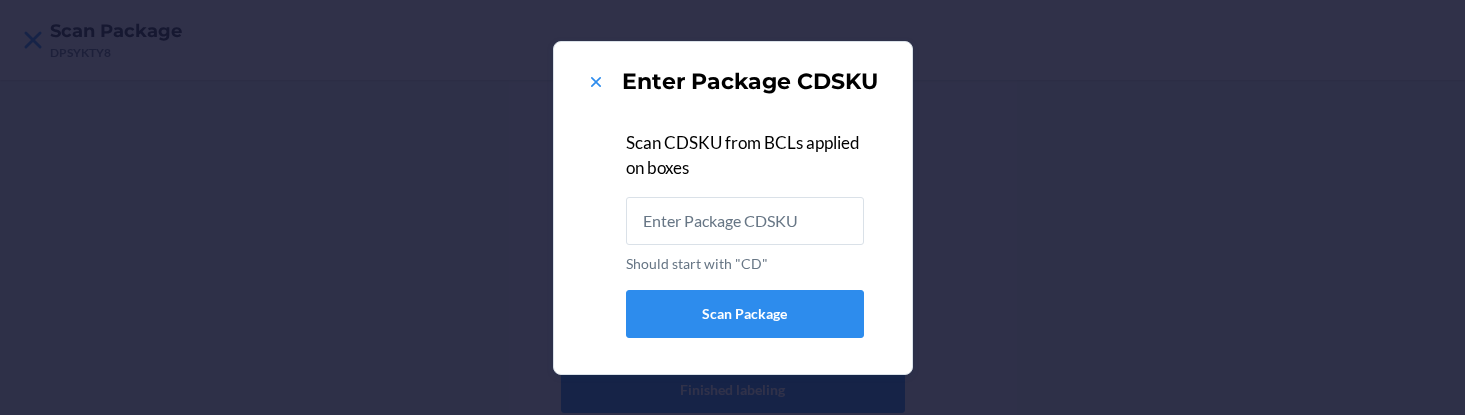 type on "CDTXDBUDSM5" 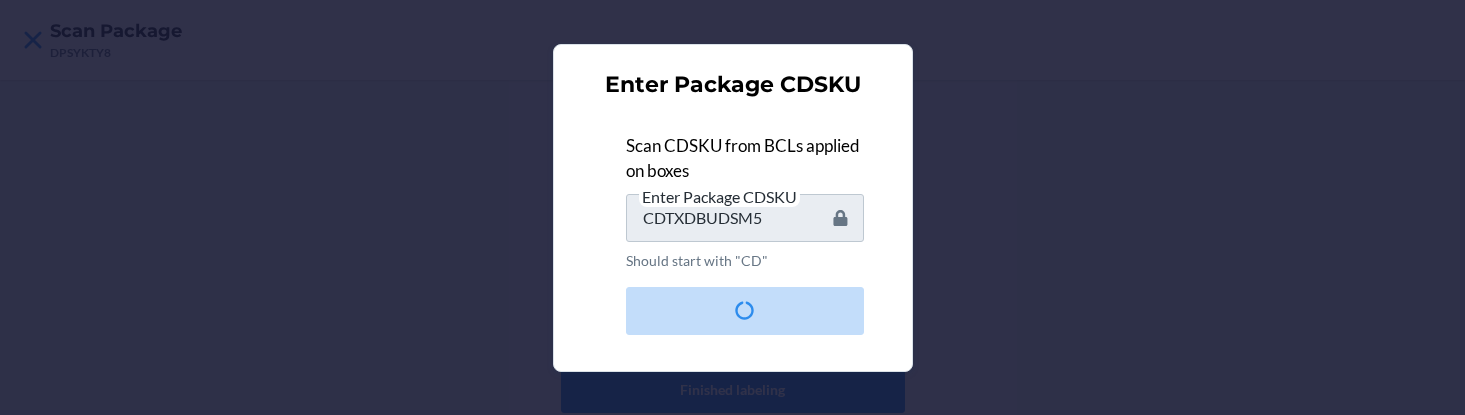 type 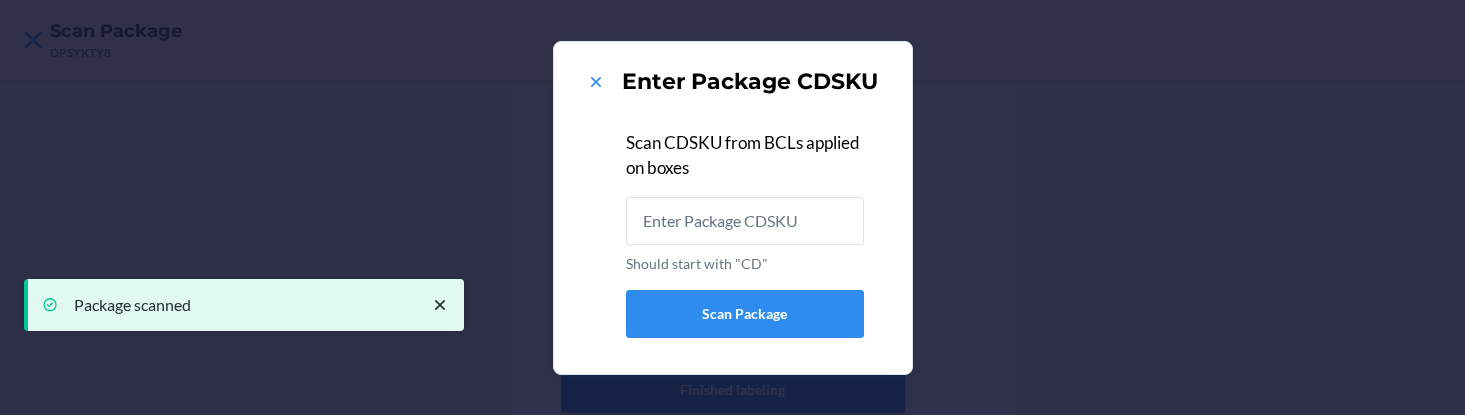 scroll, scrollTop: 189, scrollLeft: 0, axis: vertical 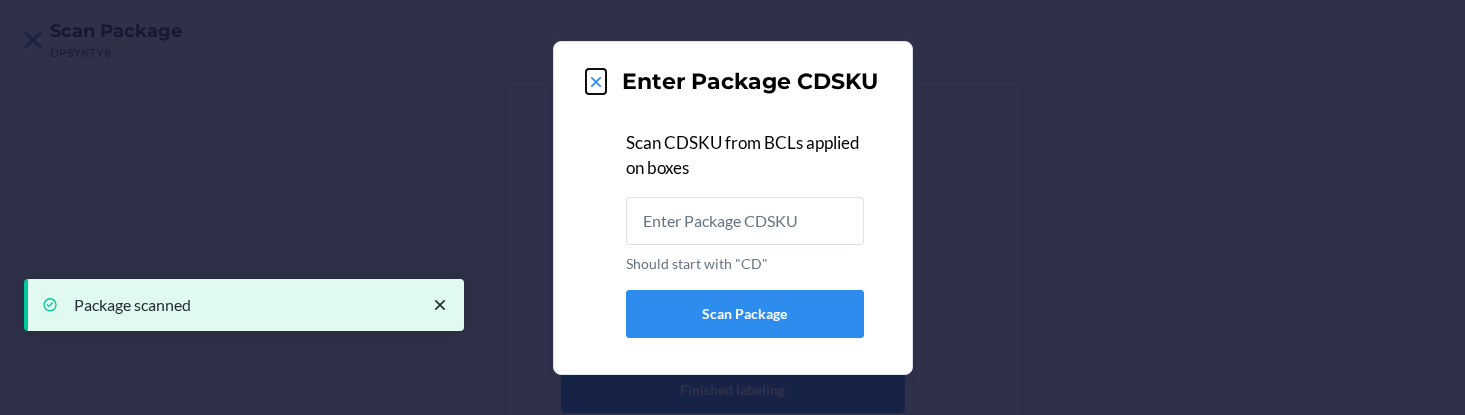 click 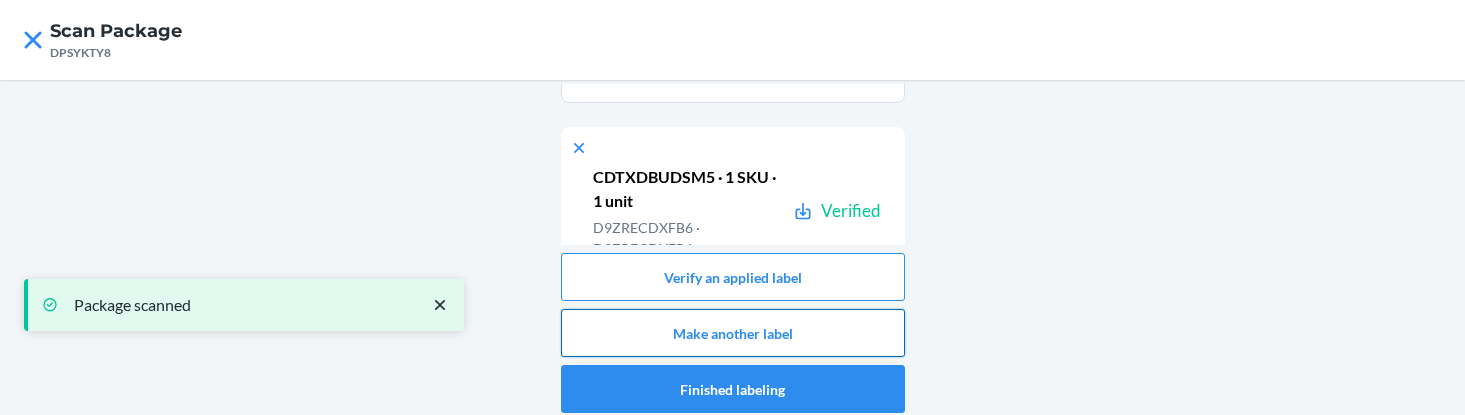 click on "Make another label" at bounding box center [733, 333] 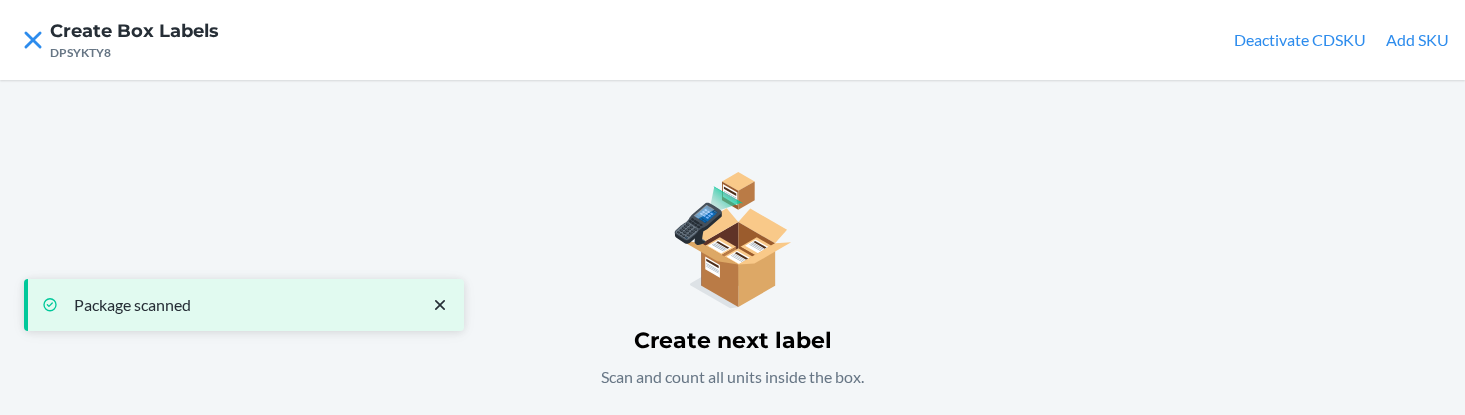 click on "Add SKU" at bounding box center (1417, 40) 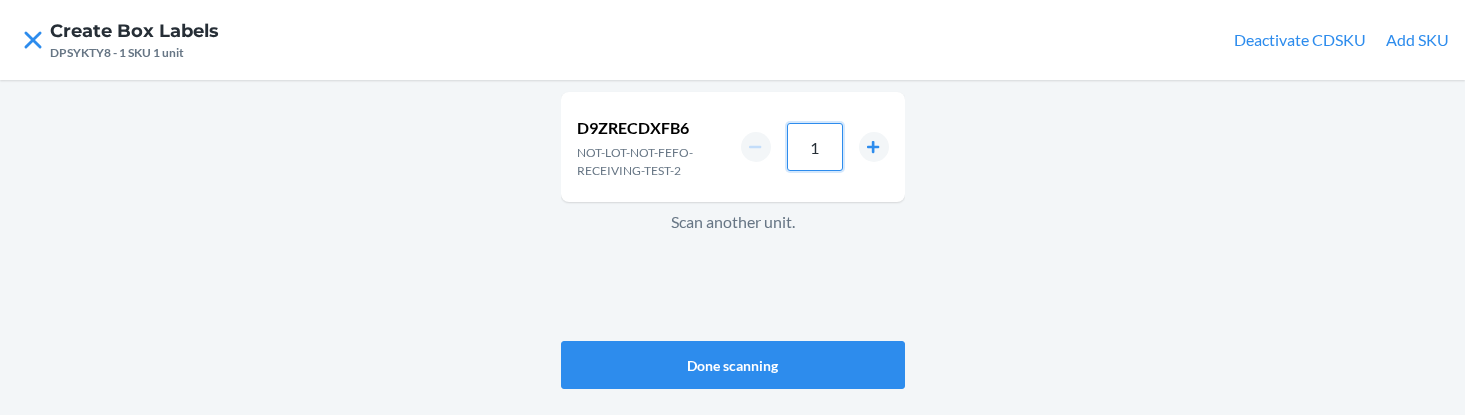 click on "1" at bounding box center (815, 147) 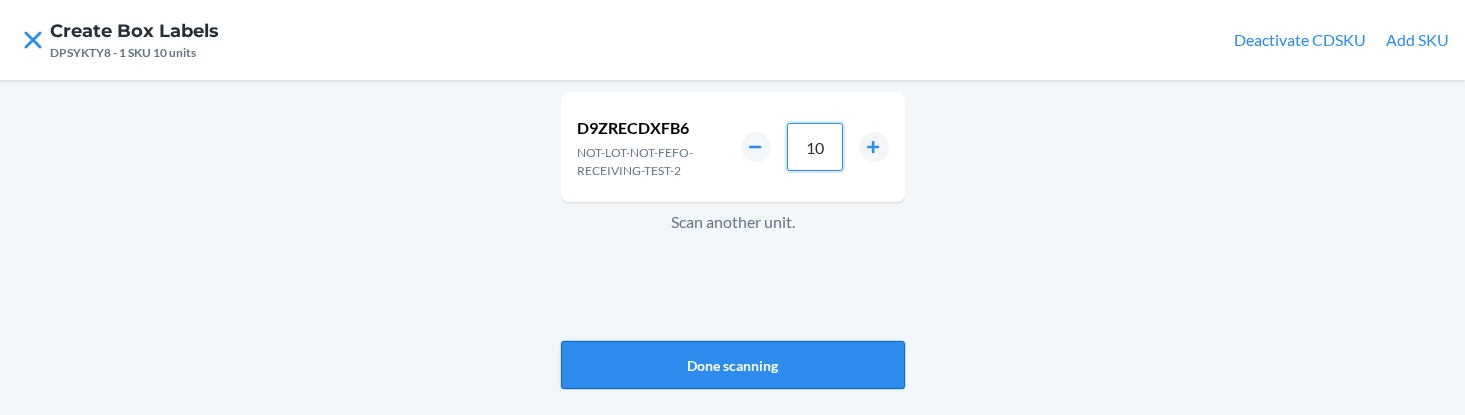 type on "10" 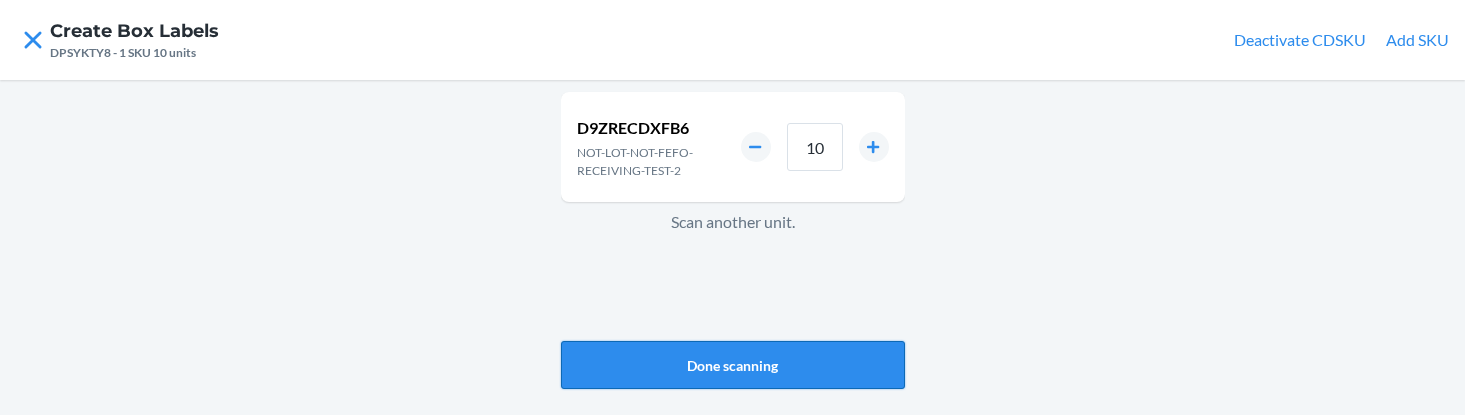 click on "Done scanning" at bounding box center [733, 365] 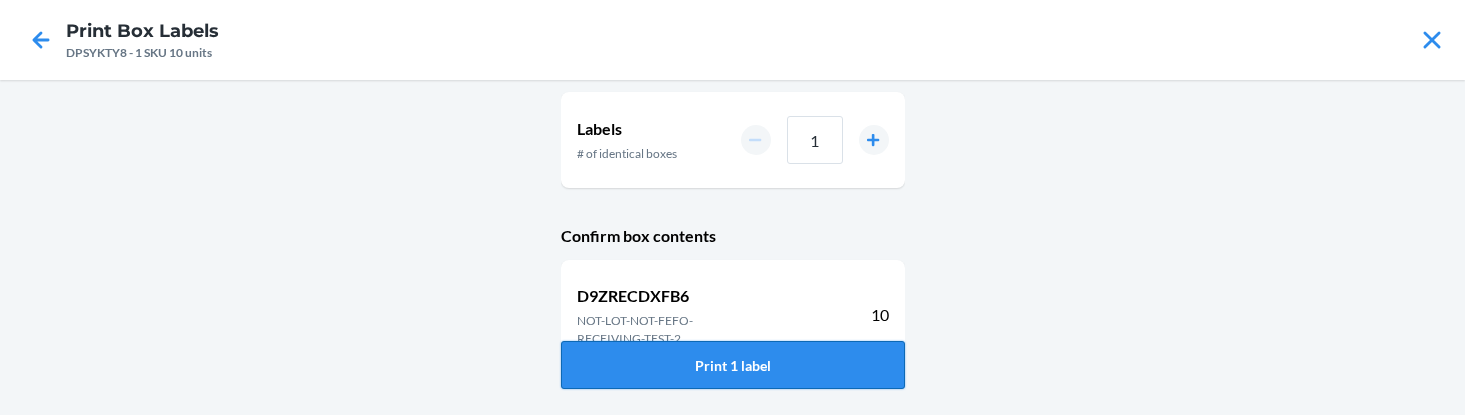 click on "Print 1 label" at bounding box center (733, 365) 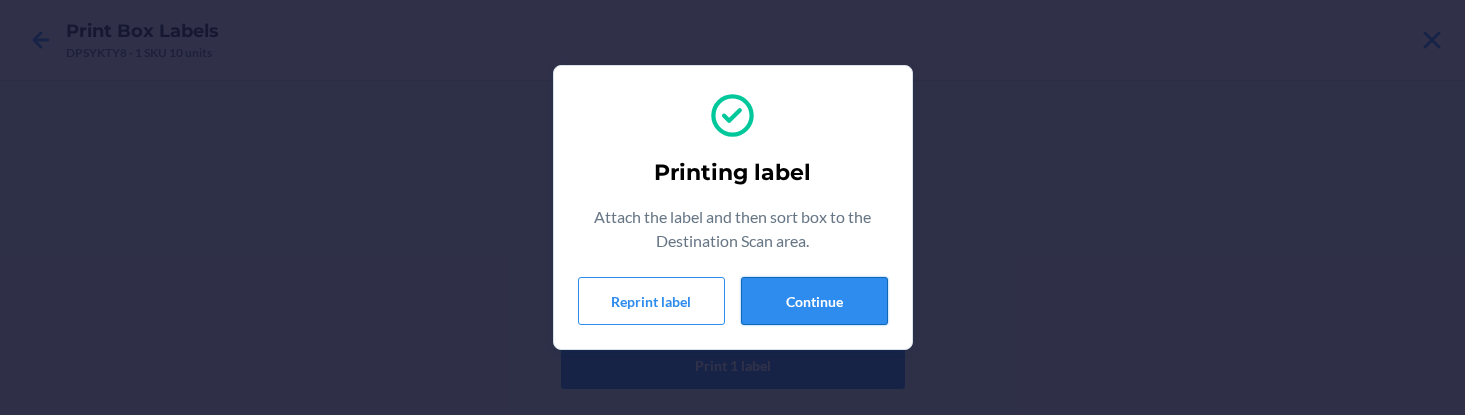 click on "Continue" at bounding box center (814, 301) 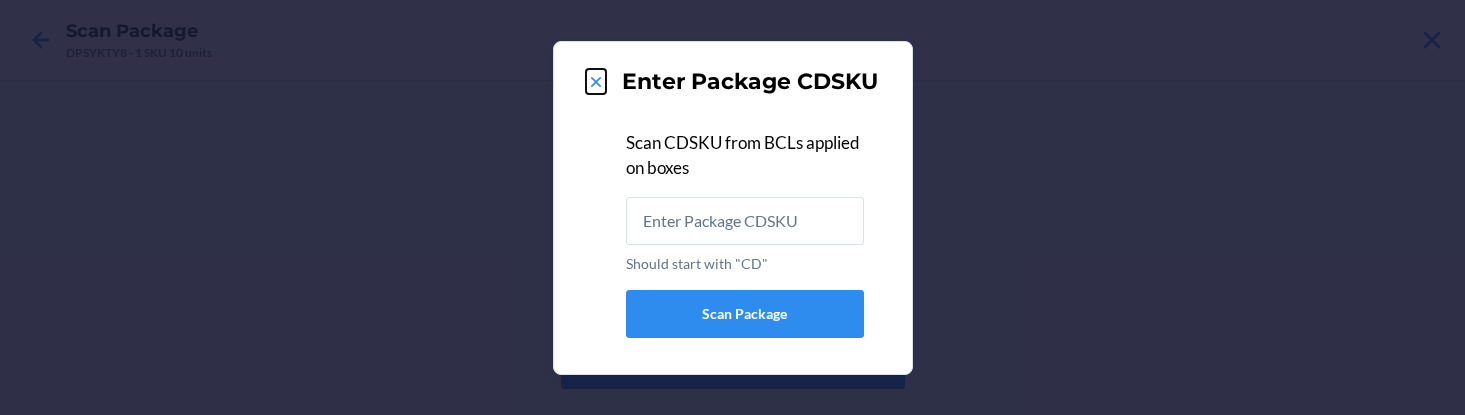 click 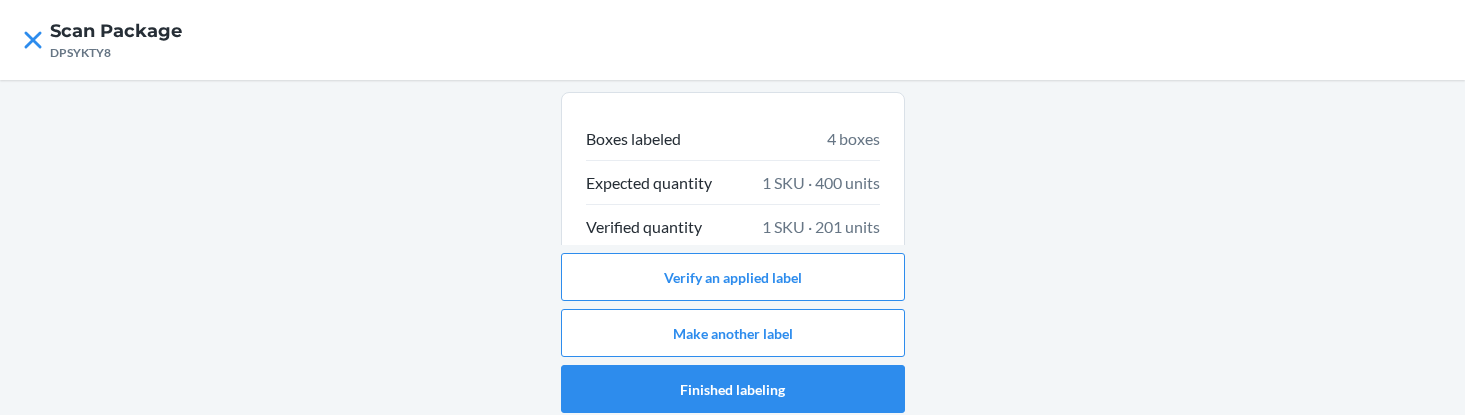 scroll, scrollTop: 10, scrollLeft: 0, axis: vertical 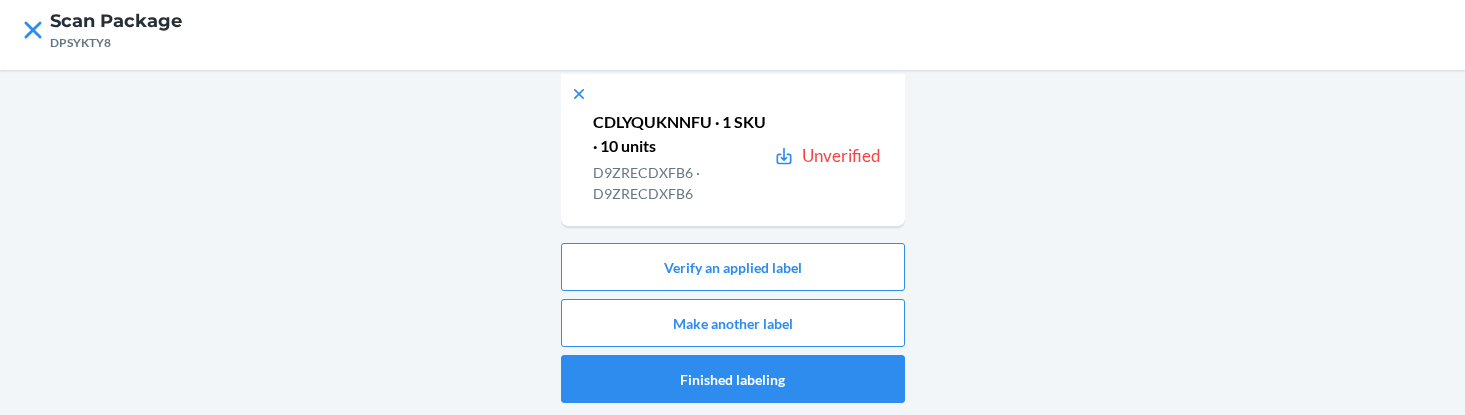 click on "CDLYQUKNNFU · 1 SKU · 10 units" at bounding box center (679, 134) 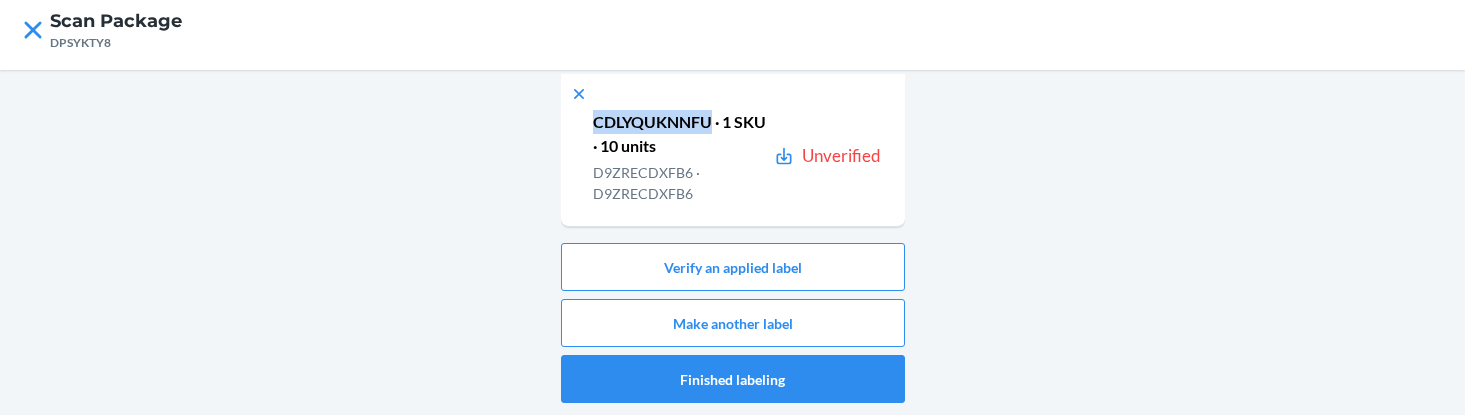 click on "CDLYQUKNNFU · 1 SKU · 10 units" at bounding box center [679, 134] 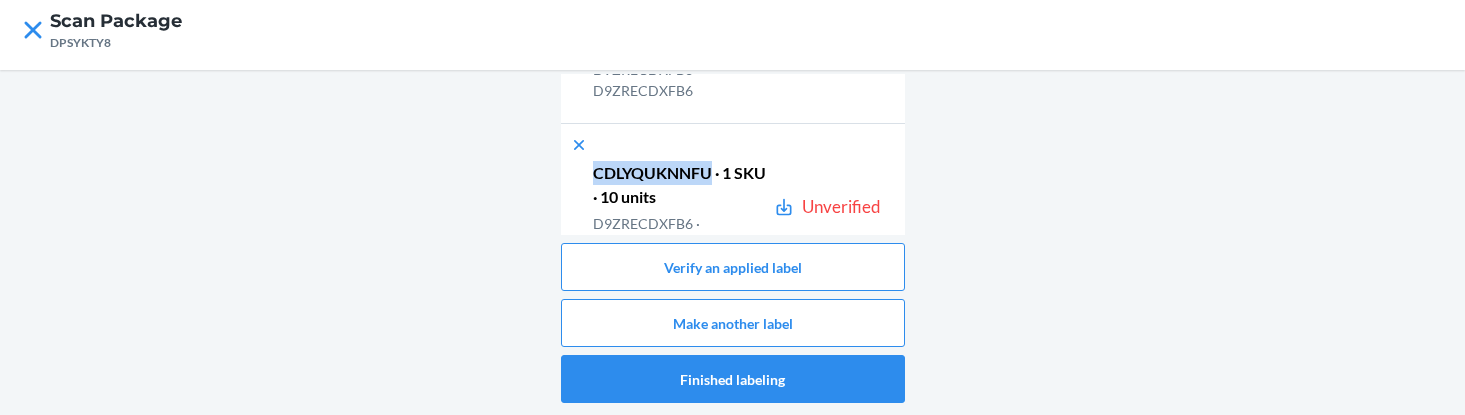scroll, scrollTop: 697, scrollLeft: 0, axis: vertical 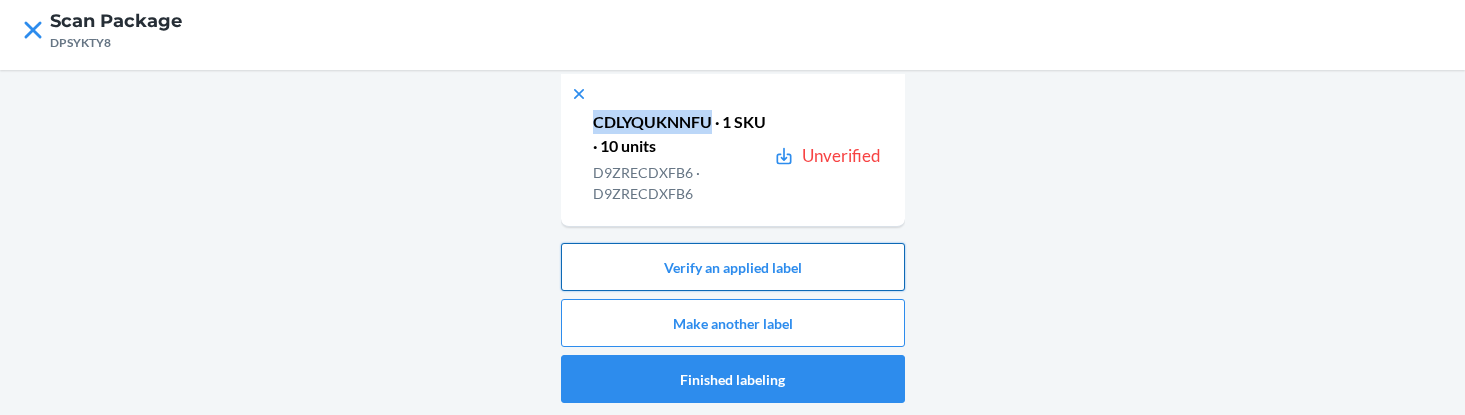 click on "Verify an applied label" at bounding box center (733, 267) 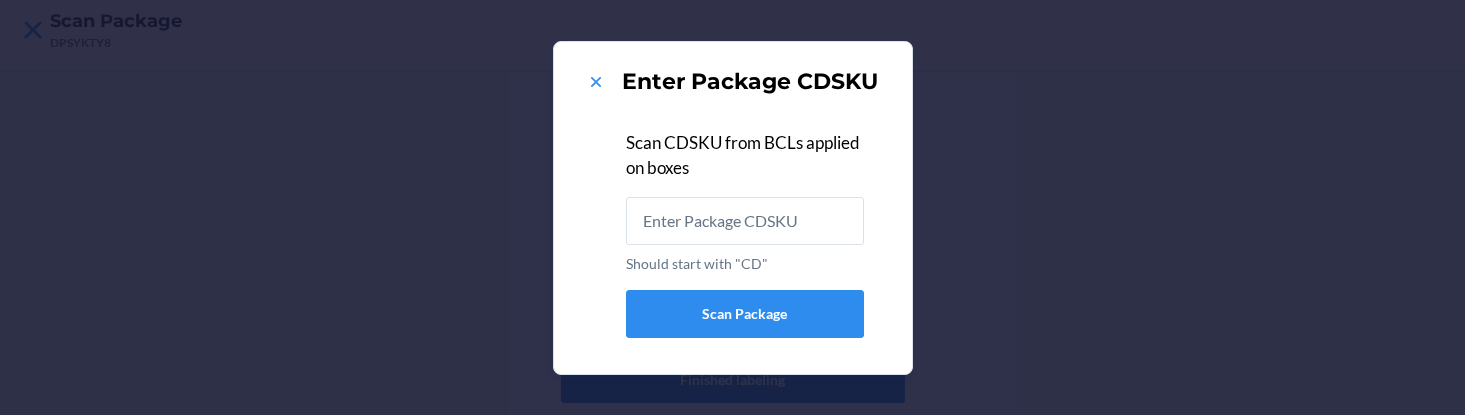 type on "CDLYQUKNNFU" 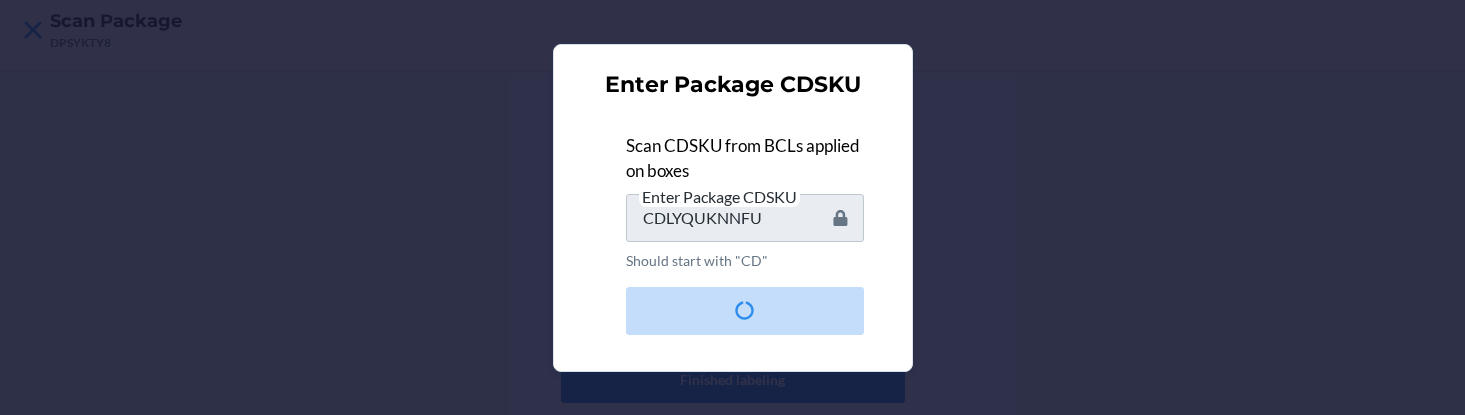 type 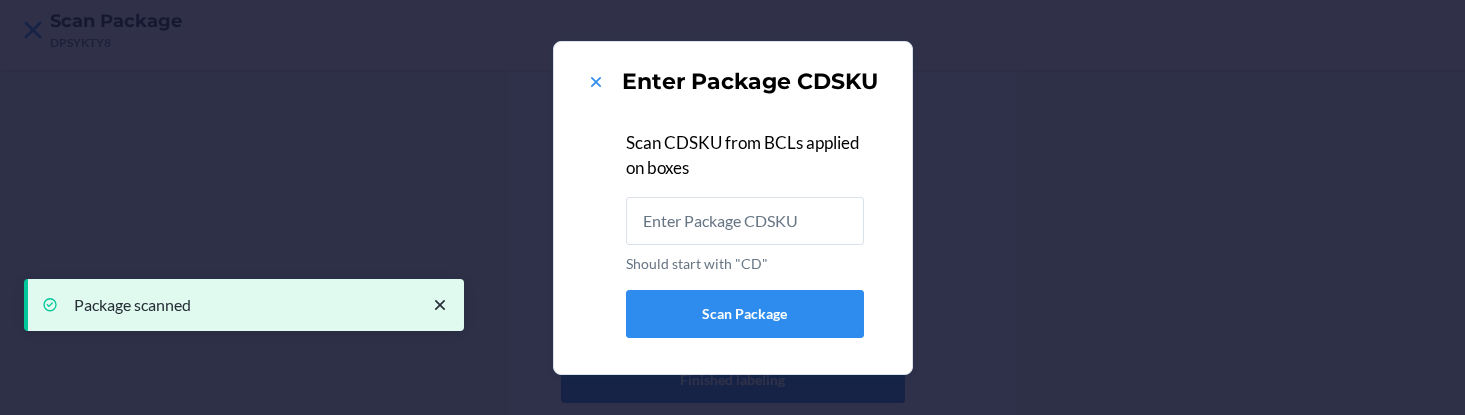scroll, scrollTop: 233, scrollLeft: 0, axis: vertical 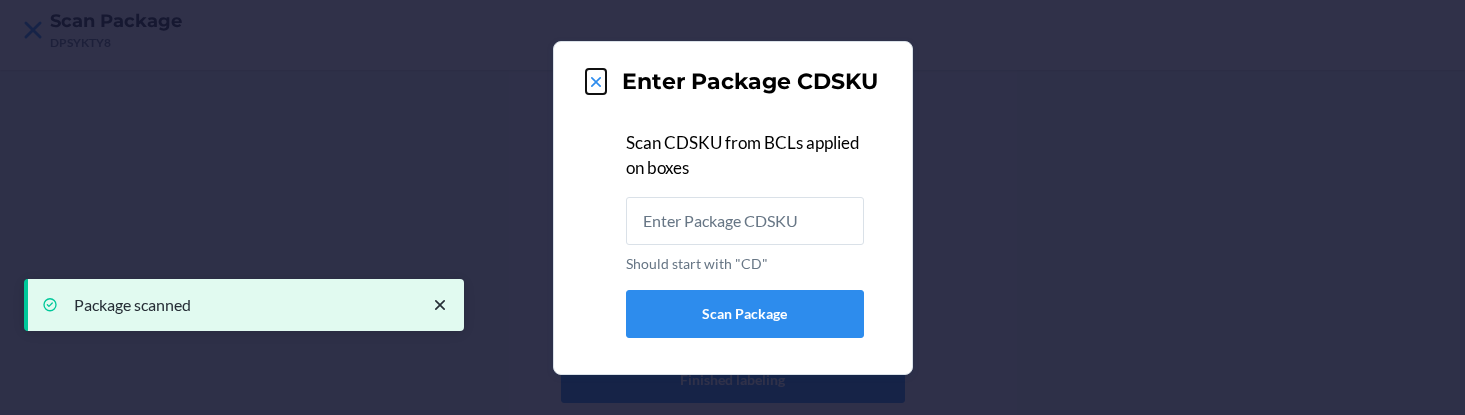 click 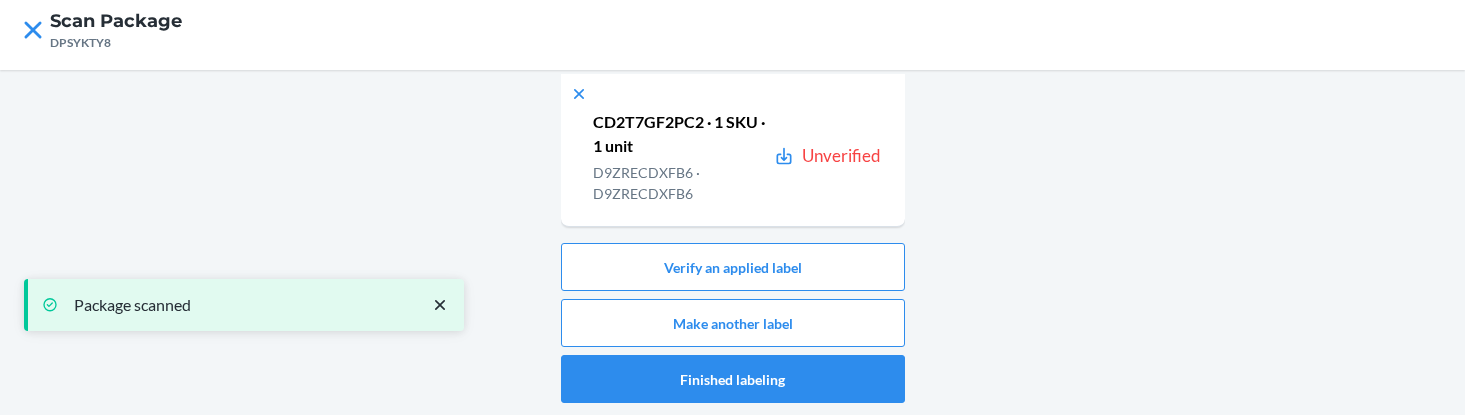 scroll, scrollTop: 687, scrollLeft: 0, axis: vertical 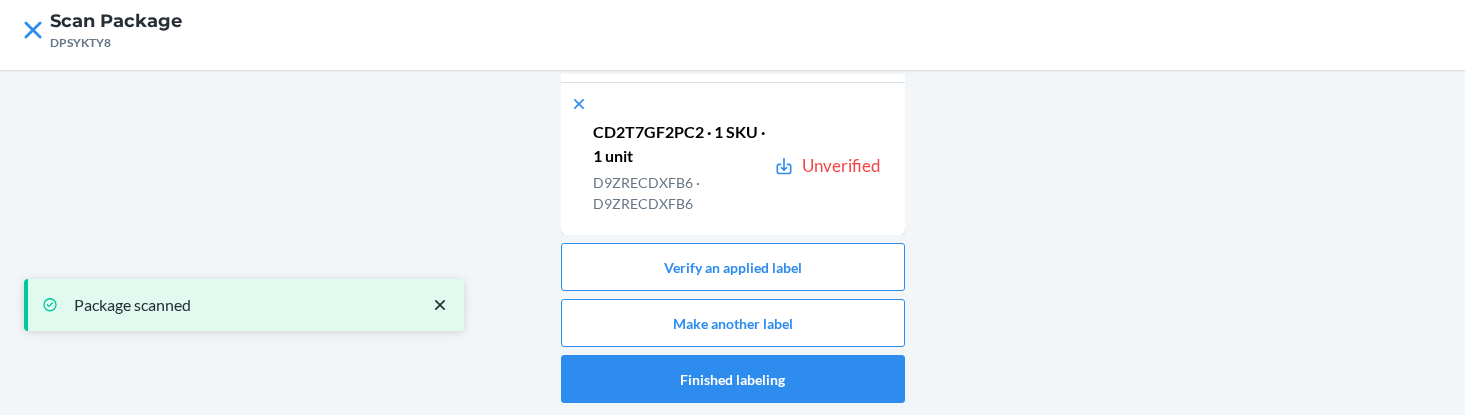 click on "CD2T7GF2PC2 · 1 SKU · 1 unit" at bounding box center [679, 144] 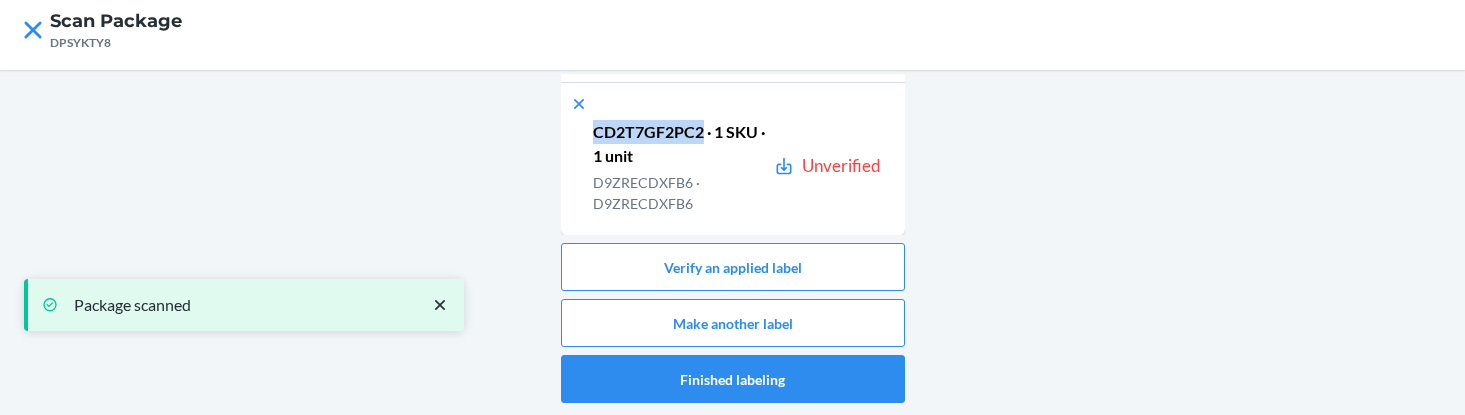 click on "CD2T7GF2PC2 · 1 SKU · 1 unit" at bounding box center [679, 144] 